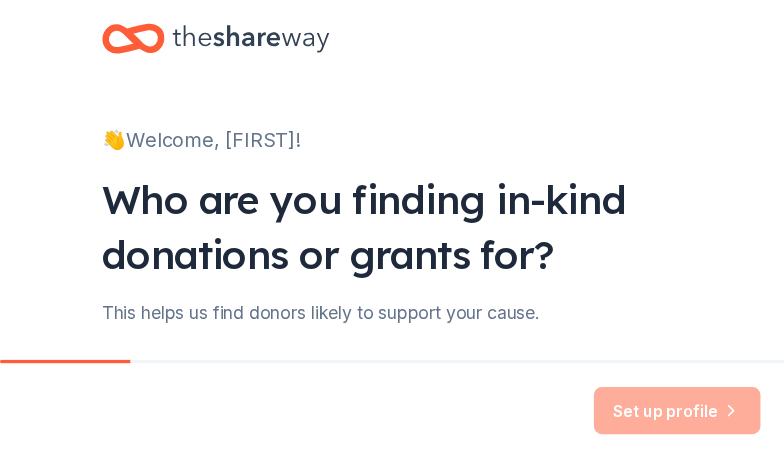 scroll, scrollTop: 0, scrollLeft: 0, axis: both 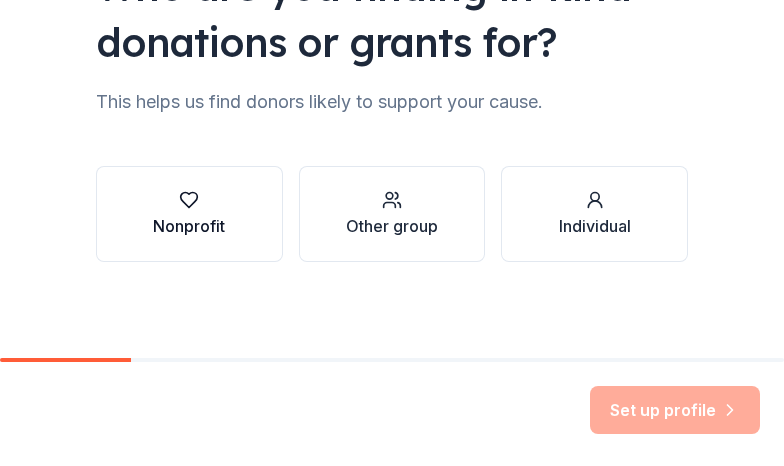 click on "Nonprofit" at bounding box center (189, 226) 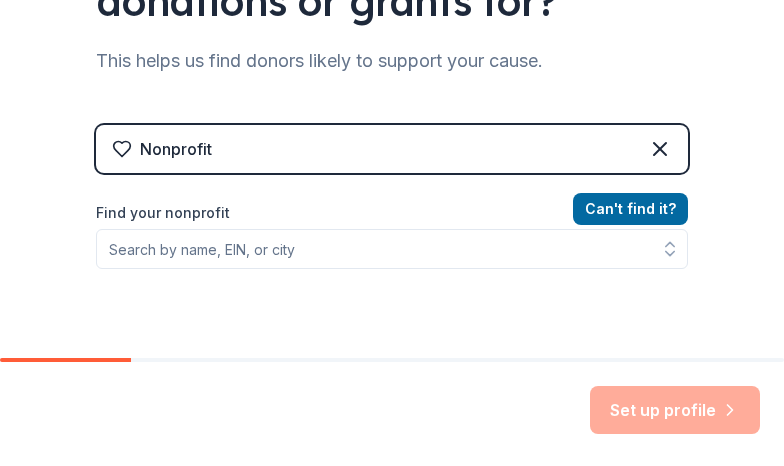 scroll, scrollTop: 307, scrollLeft: 0, axis: vertical 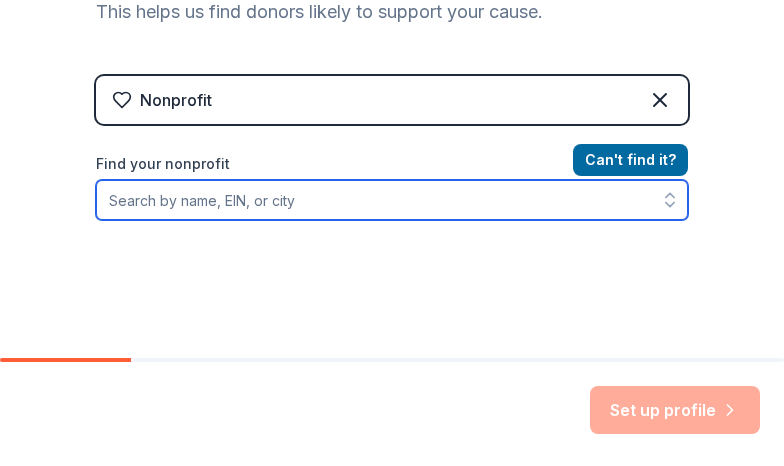 click on "Find your nonprofit" at bounding box center (392, 200) 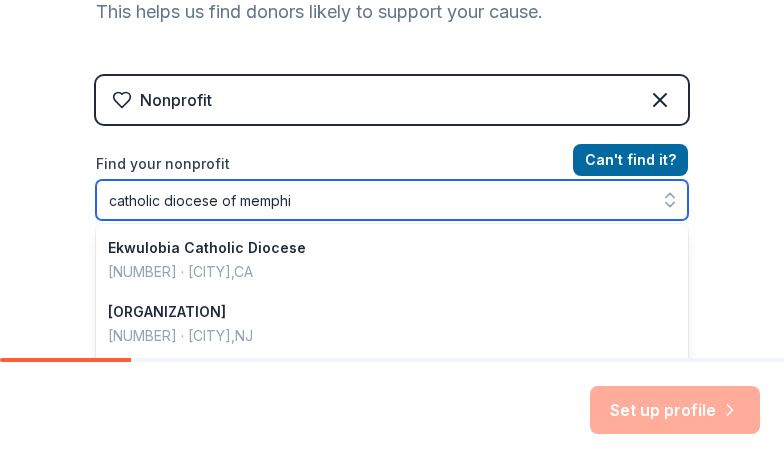 type on "[ORGANIZATION] of [CITY]" 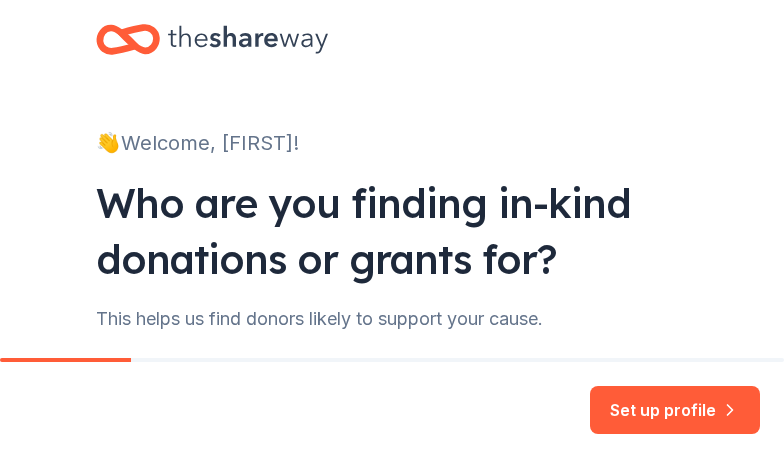 scroll, scrollTop: 461, scrollLeft: 0, axis: vertical 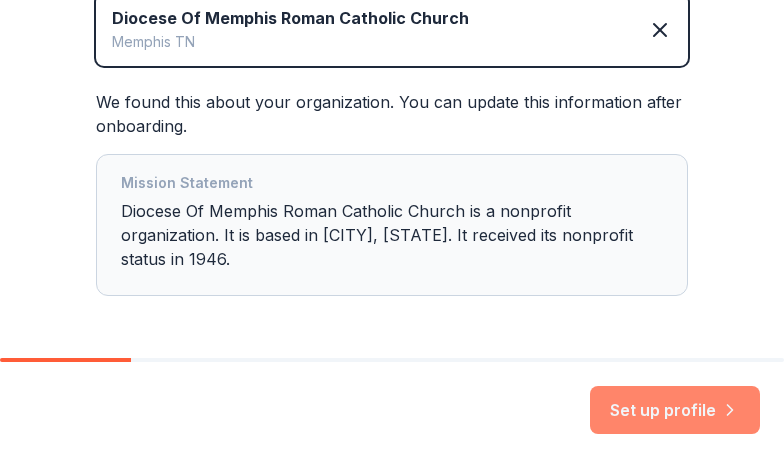 click on "Set up profile" at bounding box center [675, 410] 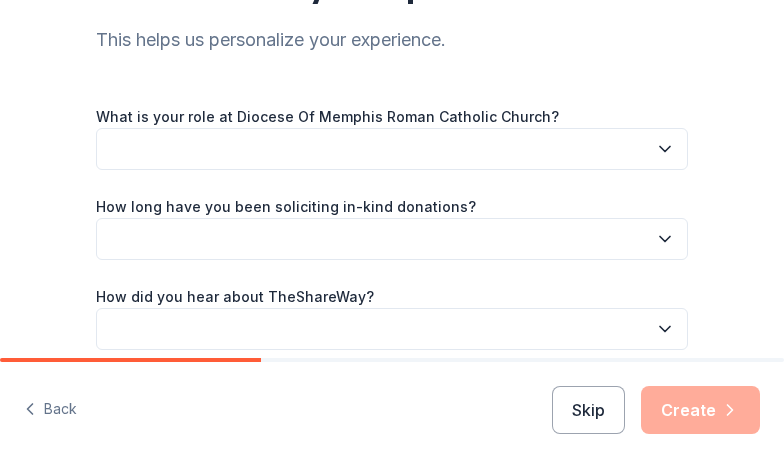 scroll, scrollTop: 180, scrollLeft: 0, axis: vertical 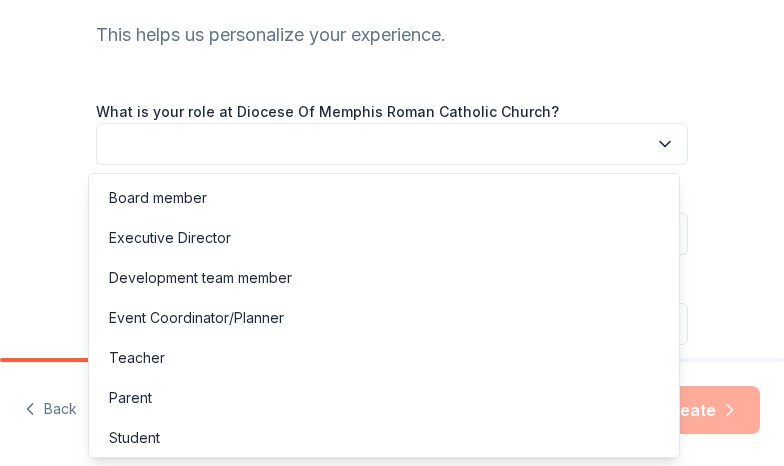 click at bounding box center (392, 144) 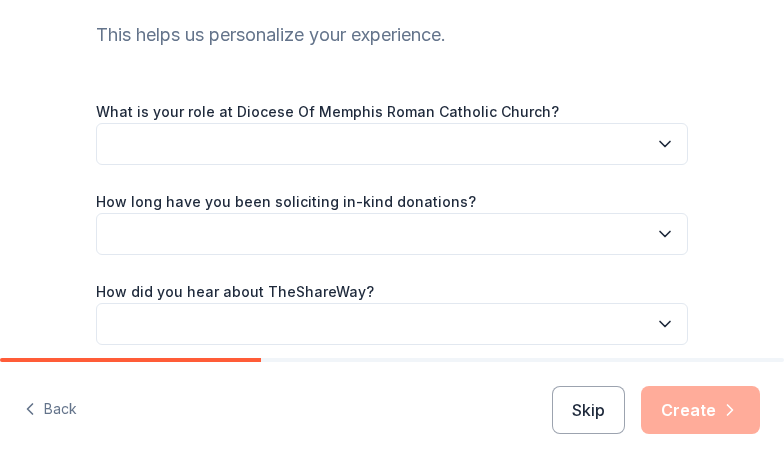 click at bounding box center [392, 144] 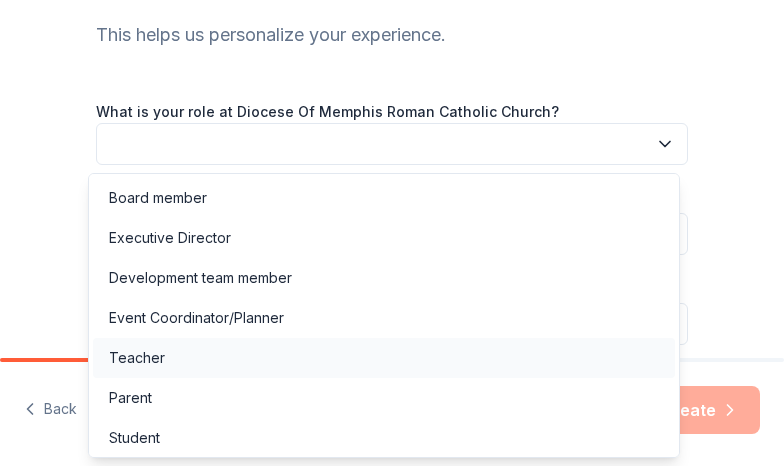 scroll, scrollTop: 45, scrollLeft: 0, axis: vertical 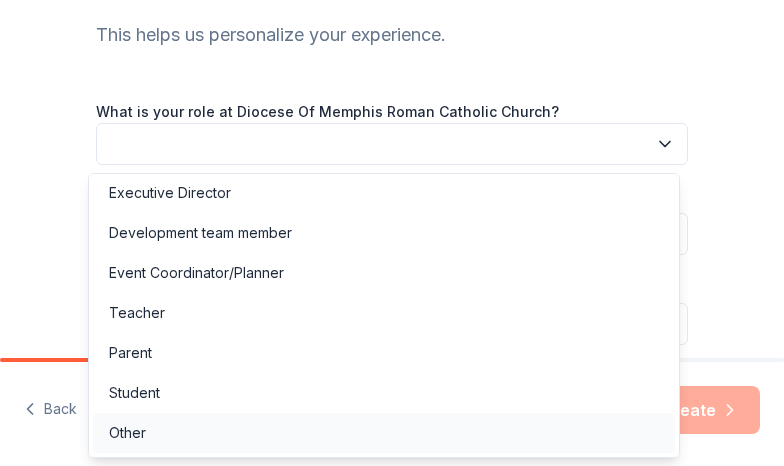 click on "Other" at bounding box center (127, 433) 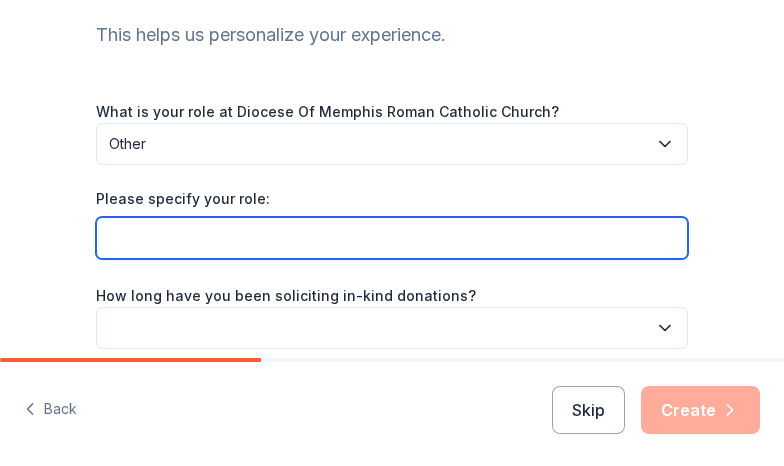 click on "Please specify your role:" at bounding box center (392, 238) 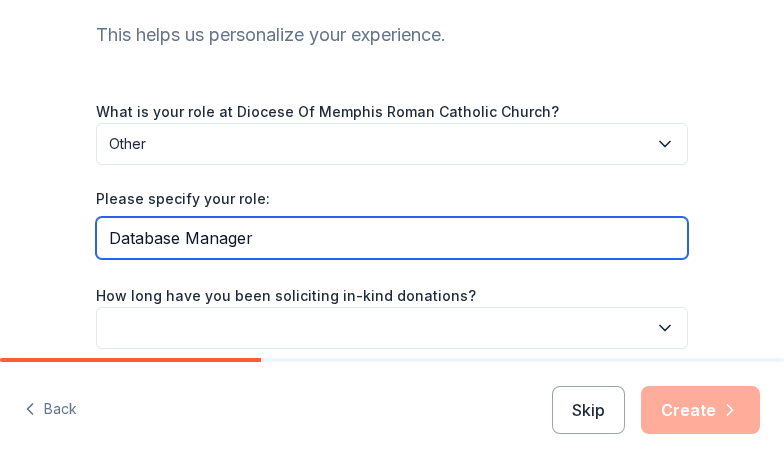 type on "Database Manager" 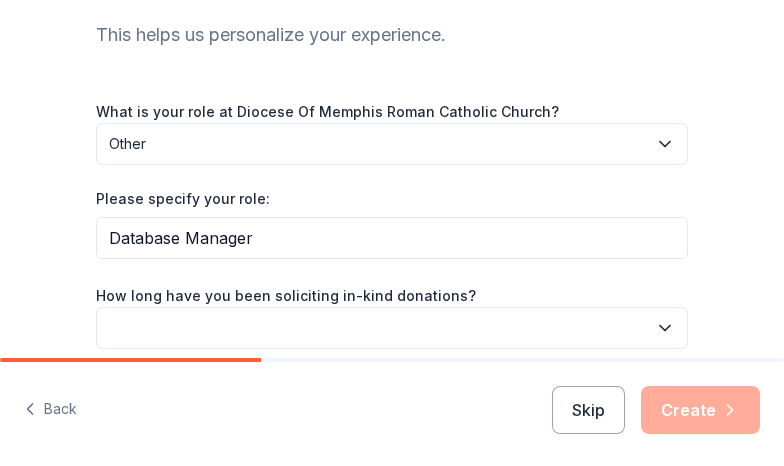 type 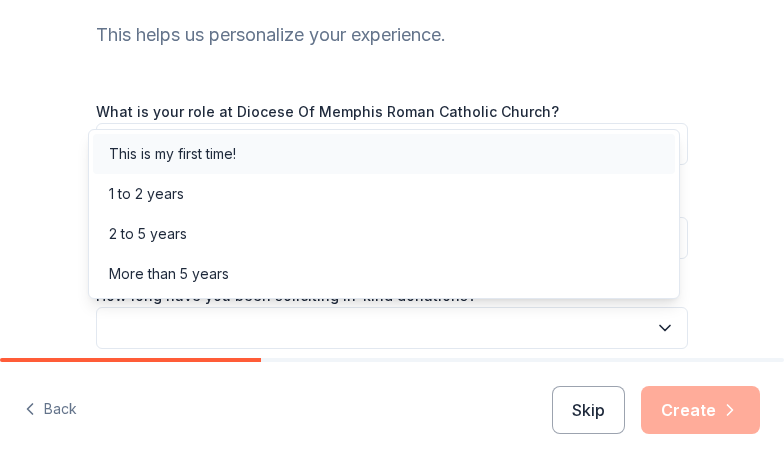 click on "This is my first time!" at bounding box center [172, 154] 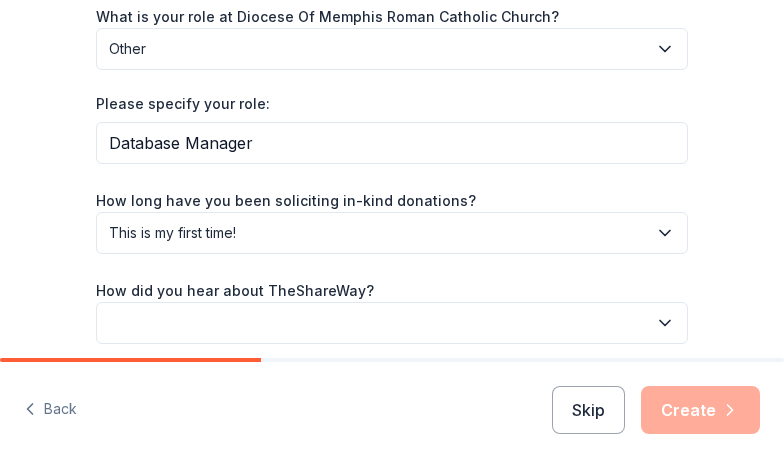 scroll, scrollTop: 357, scrollLeft: 0, axis: vertical 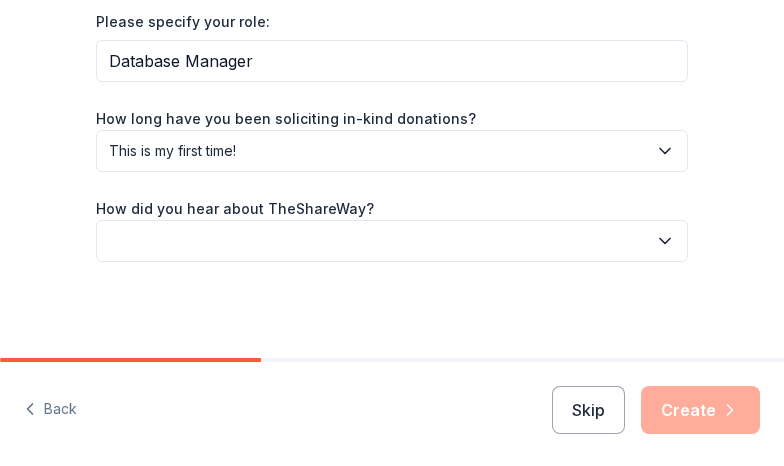 click 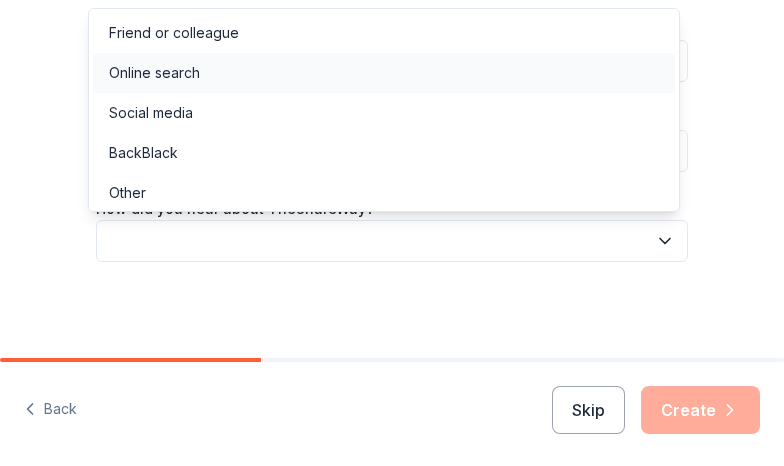 click on "Online search" at bounding box center [154, 73] 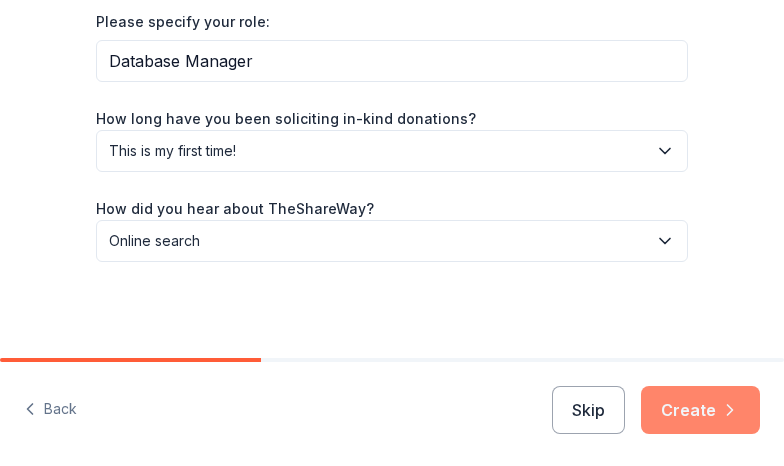 click on "Create" at bounding box center (700, 410) 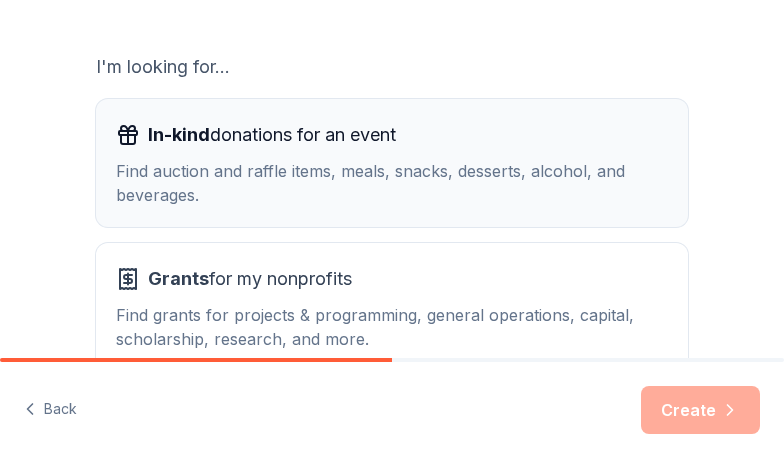 scroll, scrollTop: 332, scrollLeft: 0, axis: vertical 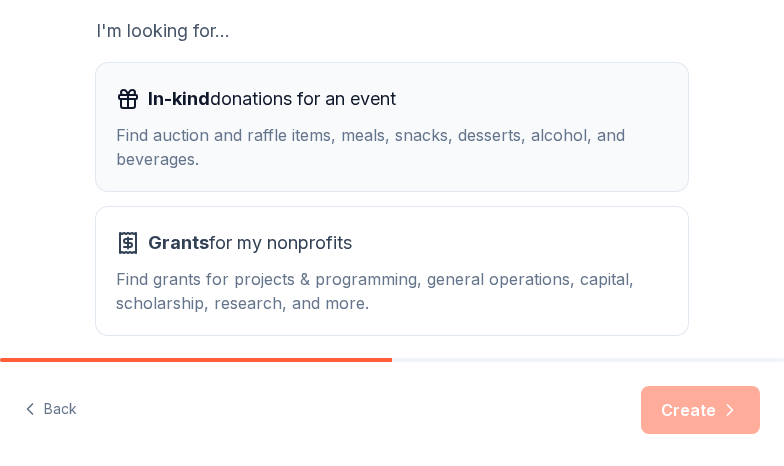 click on "Find auction and raffle items, meals, snacks, desserts, alcohol, and beverages." at bounding box center [392, 147] 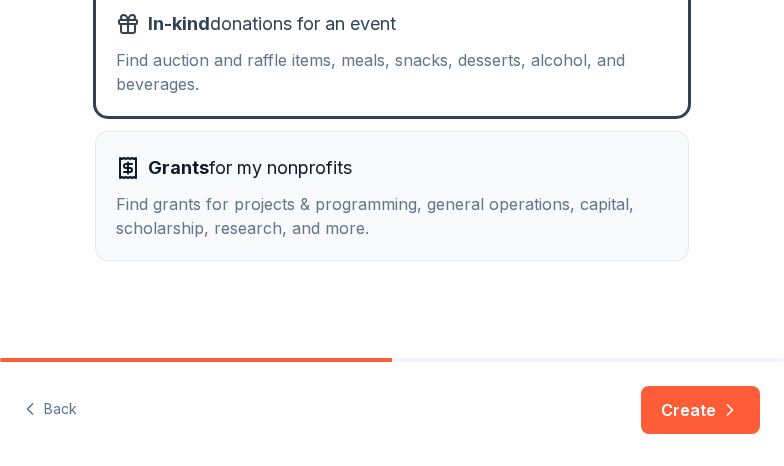 scroll, scrollTop: 417, scrollLeft: 0, axis: vertical 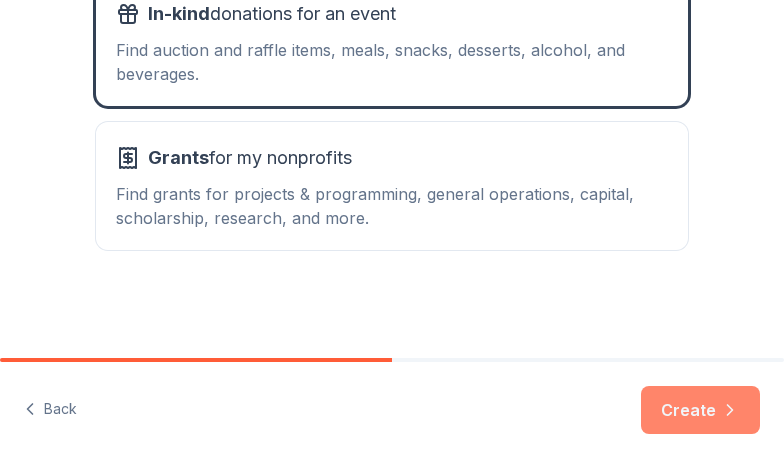 click on "Create" at bounding box center [700, 410] 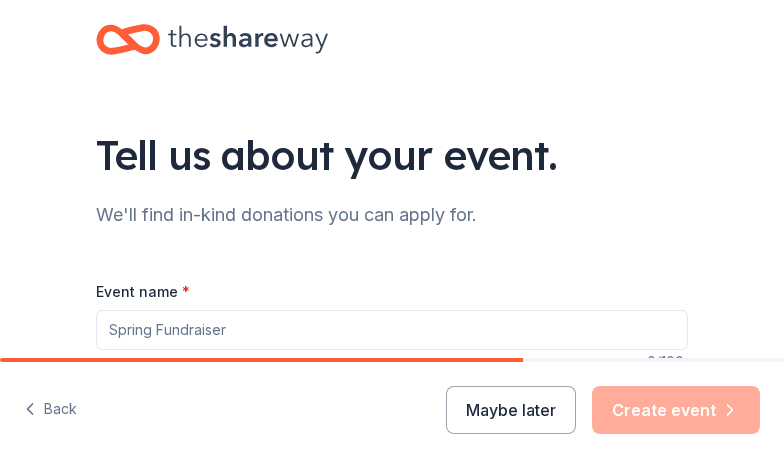 scroll, scrollTop: 120, scrollLeft: 0, axis: vertical 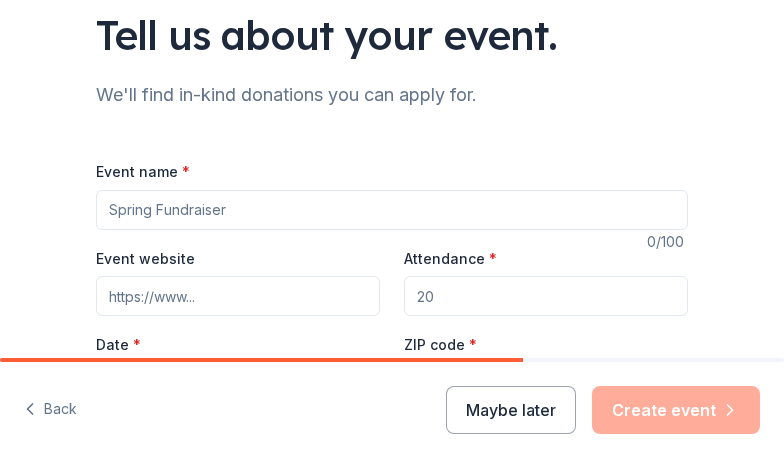 drag, startPoint x: 238, startPoint y: 207, endPoint x: 135, endPoint y: 207, distance: 103 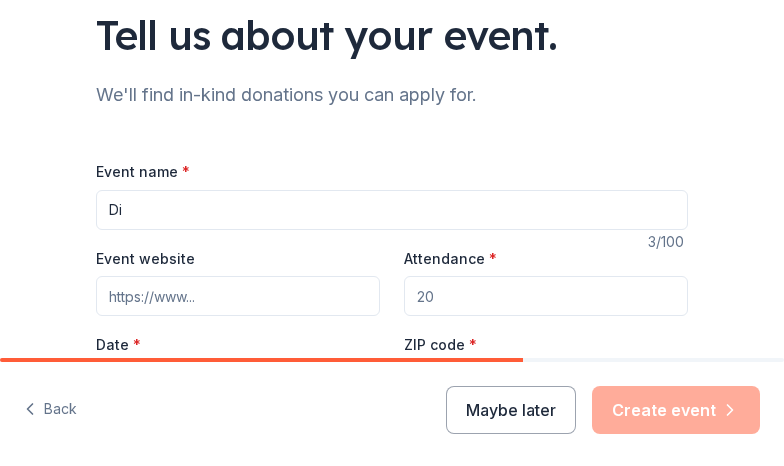 type on "D" 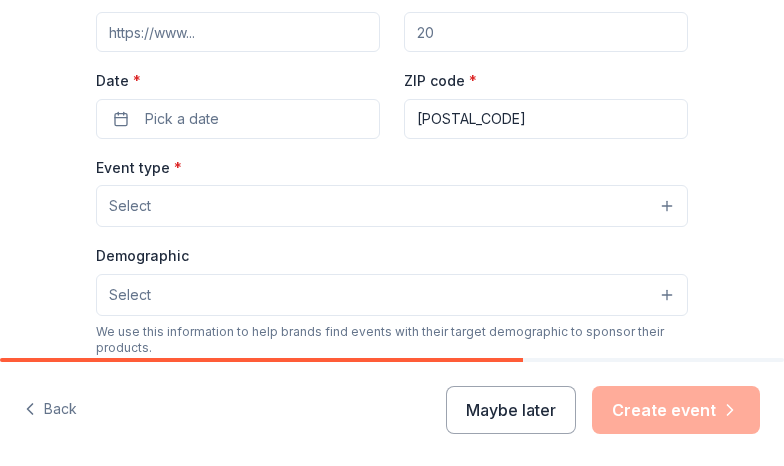 scroll, scrollTop: 394, scrollLeft: 0, axis: vertical 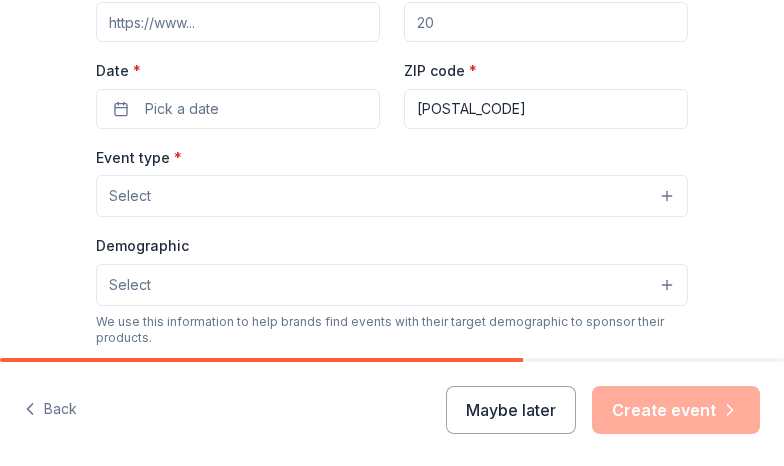 type on "Dining with the Deacons" 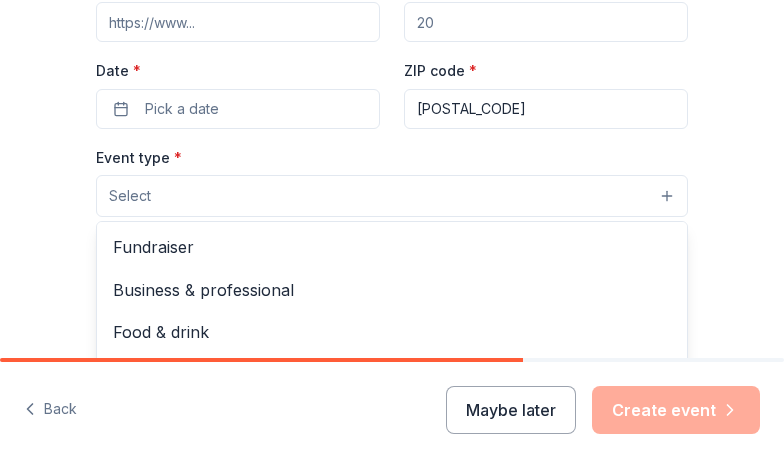 click on "Select" at bounding box center (392, 196) 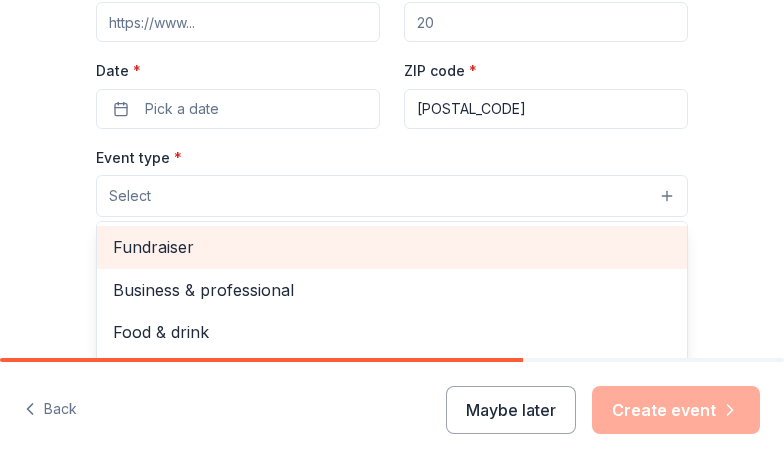 click on "Fundraiser" at bounding box center [392, 247] 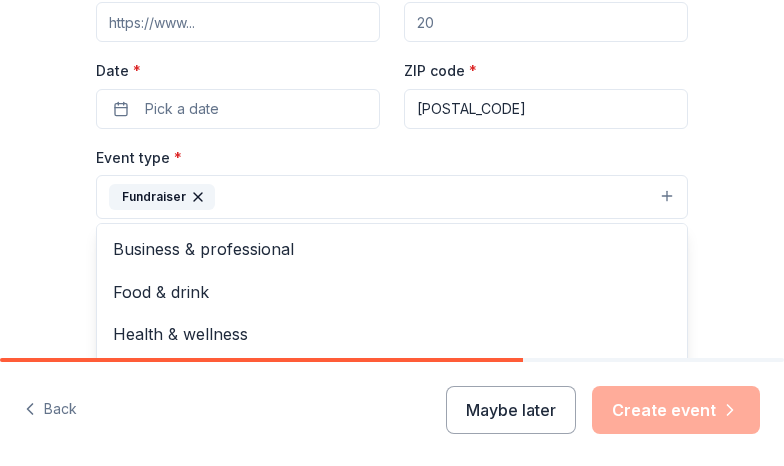 click on "Tell us about your event. We'll find in-kind donations you can apply for. Event name * Dining with the Deacons 23 /100 Event website Attendance * Date * Pick a date ZIP code * 38134 Event type * Fundraiser Business & professional Food & drink Health & wellness Hobbies Music Performing & visual arts Demographic Select We use this information to help brands find events with their target demographic to sponsor their products. Mailing address Apt/unit Description What are you looking for? * Auction & raffle Meals Snacks Desserts Alcohol Beverages Send me reminders Email me reminders of donor application deadlines Recurring event" at bounding box center (392, 256) 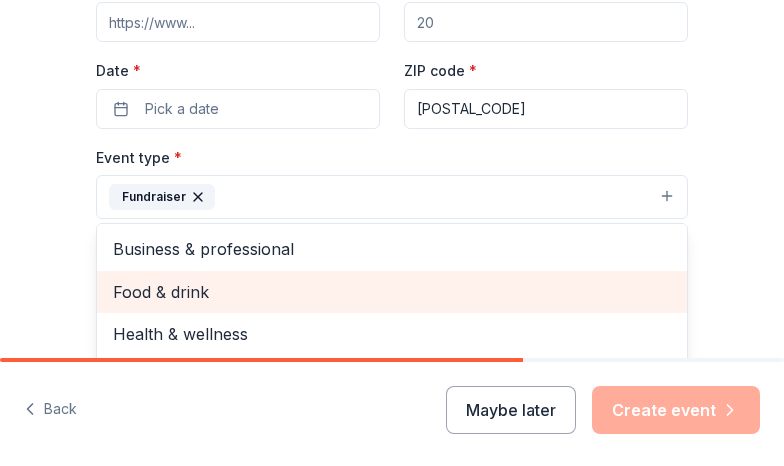 click on "Food & drink" at bounding box center [392, 292] 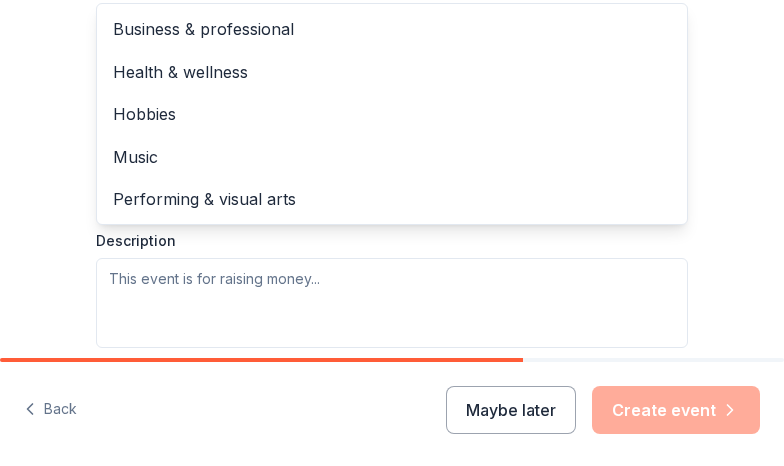 scroll, scrollTop: 635, scrollLeft: 0, axis: vertical 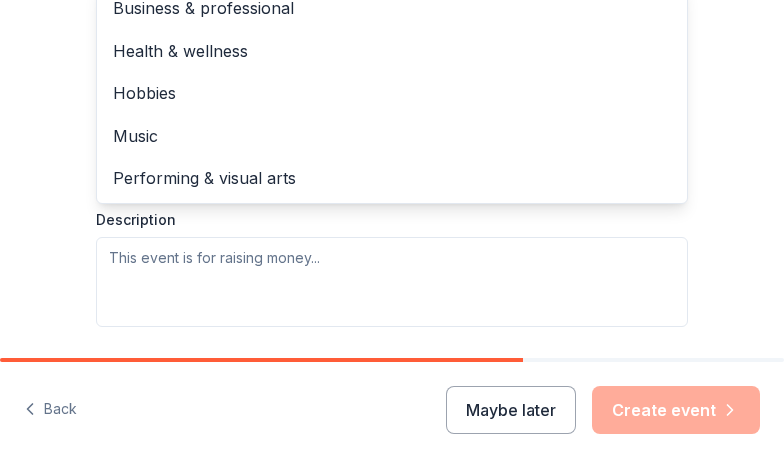 click on "Tell us about your event. We'll find in-kind donations you can apply for. Event name * Dining with the Deacons 23 /100 Event website Attendance * Date * Pick a date ZIP code * 38134 Event type * Fundraiser Food & drink Business & professional Health & wellness Hobbies Music Performing & visual arts Demographic Select We use this information to help brands find events with their target demographic to sponsor their products. Mailing address Apt/unit Description What are you looking for? * Auction & raffle Meals Snacks Desserts Alcohol Beverages Send me reminders Email me reminders of donor application deadlines Recurring event" at bounding box center [392, 15] 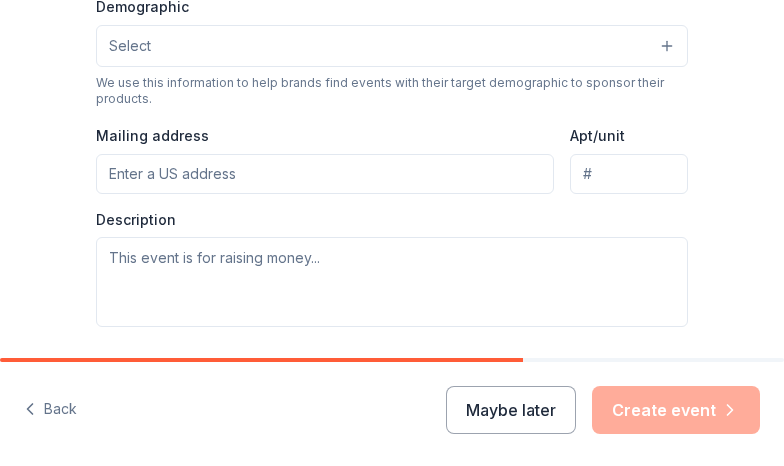 scroll, scrollTop: 411, scrollLeft: 0, axis: vertical 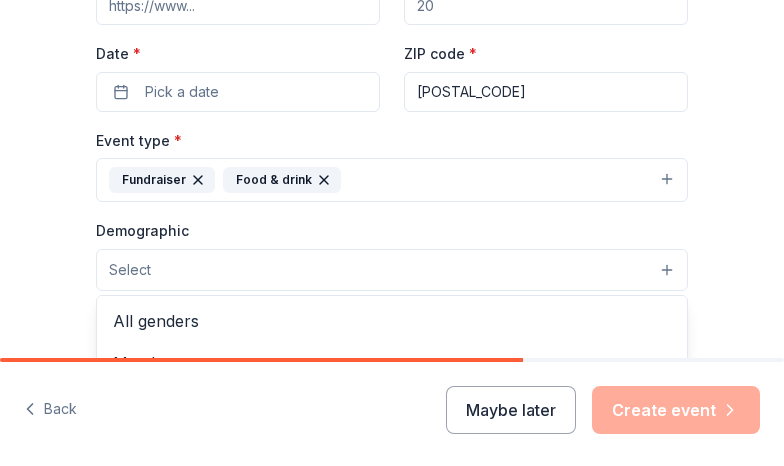 click on "Select" at bounding box center (392, 270) 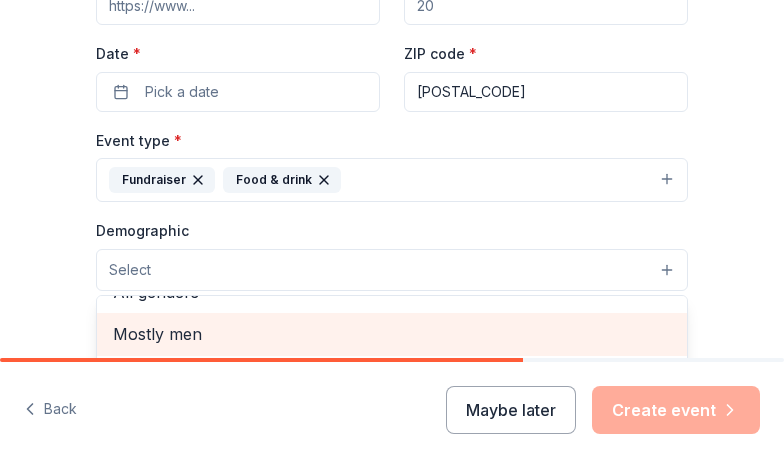 scroll, scrollTop: 0, scrollLeft: 0, axis: both 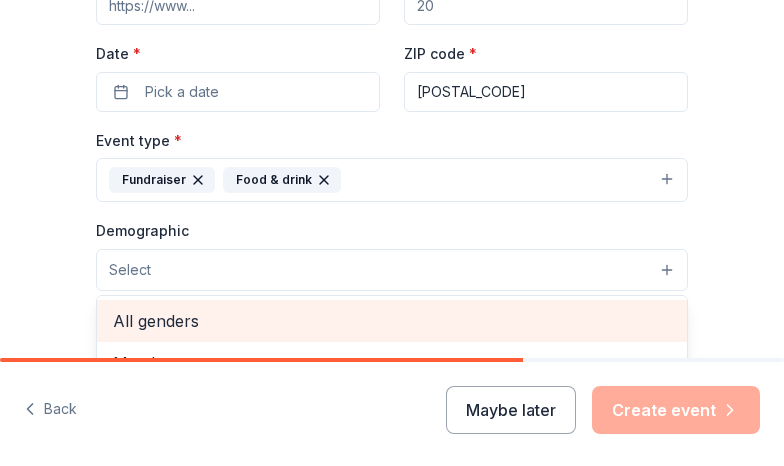 click on "All genders" at bounding box center (392, 321) 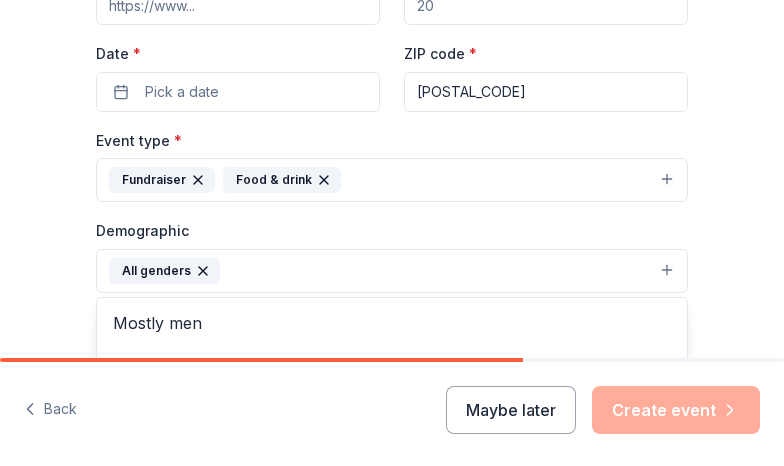 click on "Tell us about your event. We'll find in-kind donations you can apply for. Event name * Dining with the Deacons 23 /100 Event website Attendance * Date * Pick a date ZIP code * 38134 Event type * Fundraiser Food & drink Demographic All genders Mostly men Mostly women All ages 0-10 yrs 10-20 yrs 20-30 yrs 30-40 yrs 40-50 yrs 50-60 yrs 60-70 yrs 70-80 yrs 80+ yrs We use this information to help brands find events with their target demographic to sponsor their products. Mailing address Apt/unit Description What are you looking for? * Auction & raffle Meals Snacks Desserts Alcohol Beverages Send me reminders Email me reminders of donor application deadlines Recurring event" at bounding box center (392, 240) 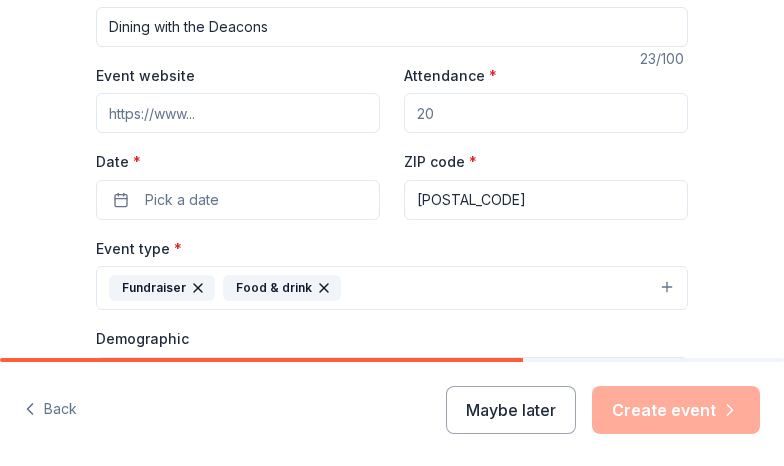 scroll, scrollTop: 252, scrollLeft: 0, axis: vertical 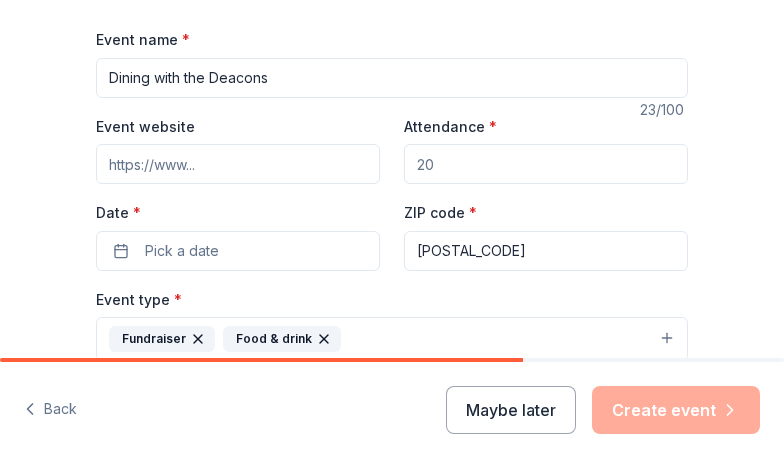 click on "Attendance *" at bounding box center (546, 164) 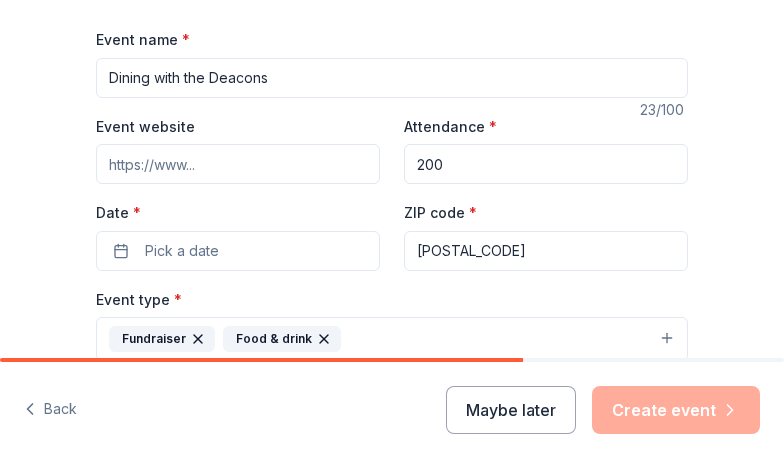type on "200" 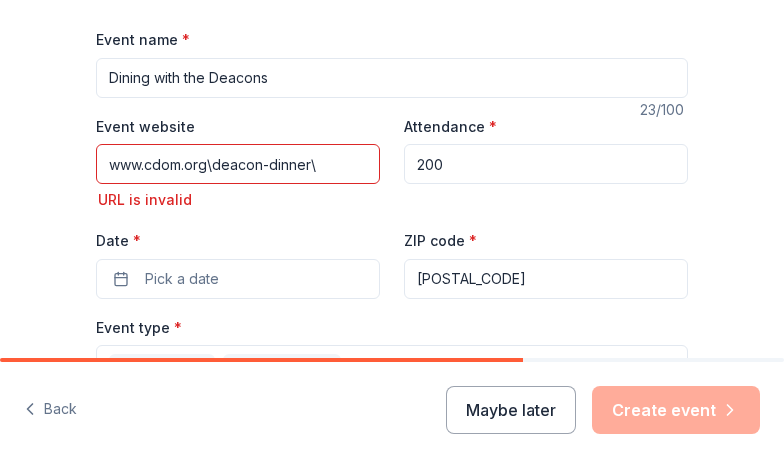 click on "www.cdom.org\deacon-dinner\" at bounding box center [238, 164] 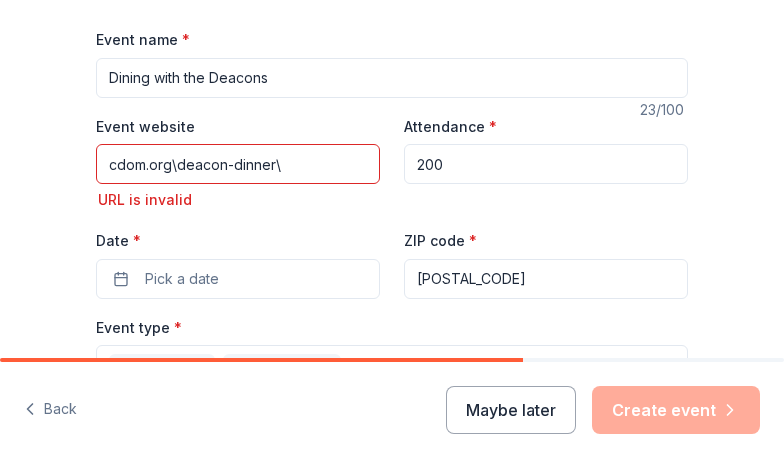 click on "cdom.org\deacon-dinner\" at bounding box center [238, 164] 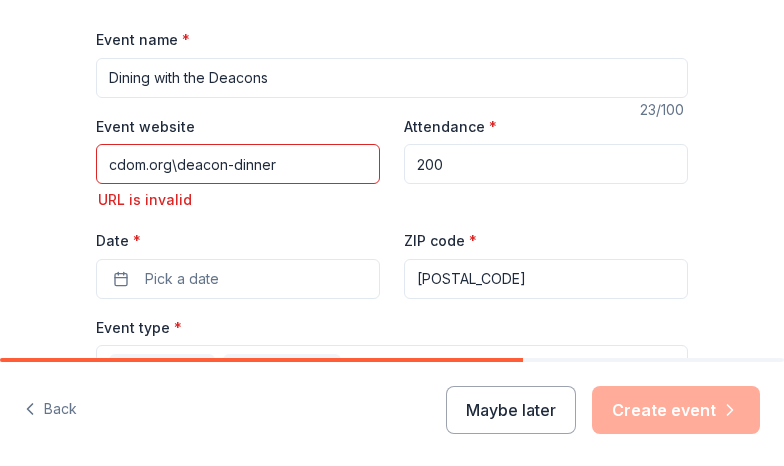 click on "cdom.org\deacon-dinner" at bounding box center [238, 164] 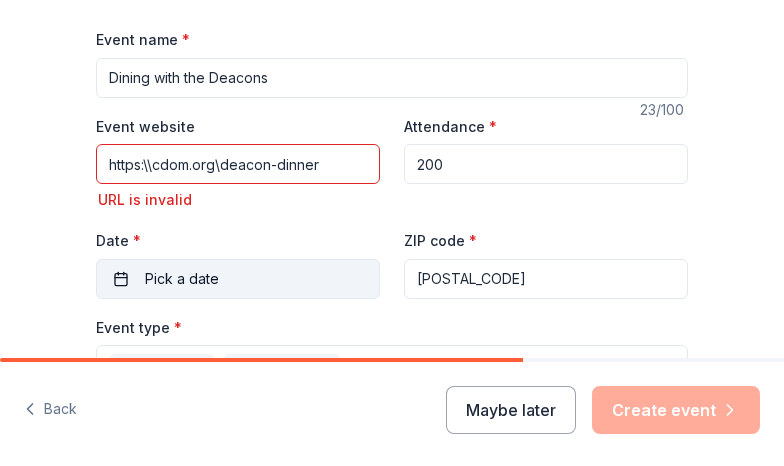 type on "https:\\cdom.org\deacon-dinner" 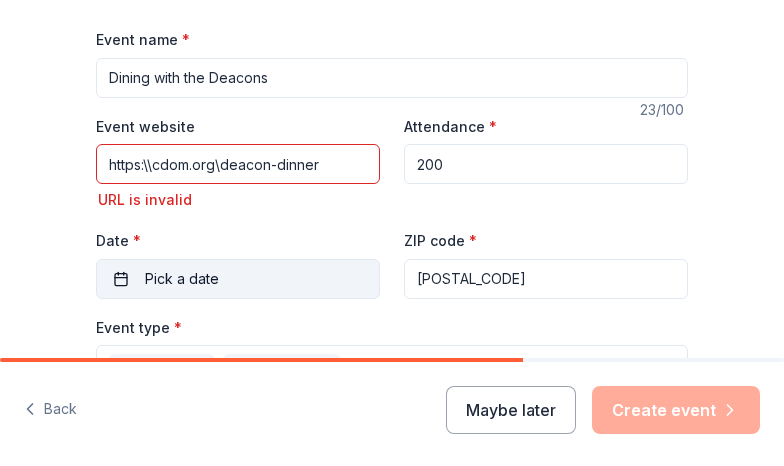 scroll, scrollTop: 282, scrollLeft: 0, axis: vertical 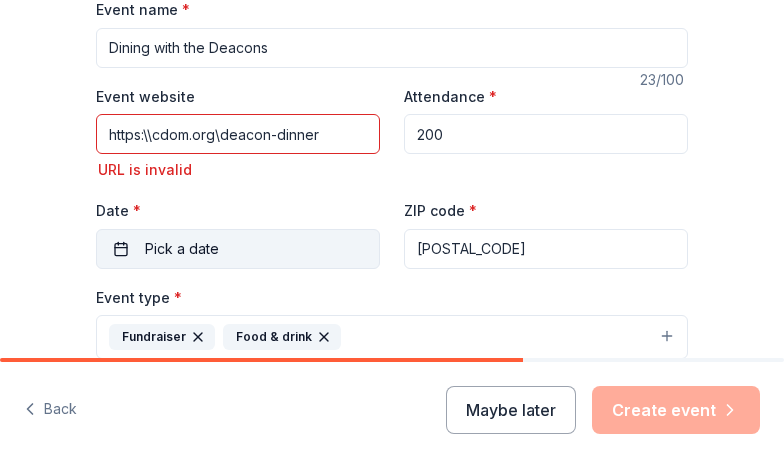click on "Pick a date" at bounding box center [182, 249] 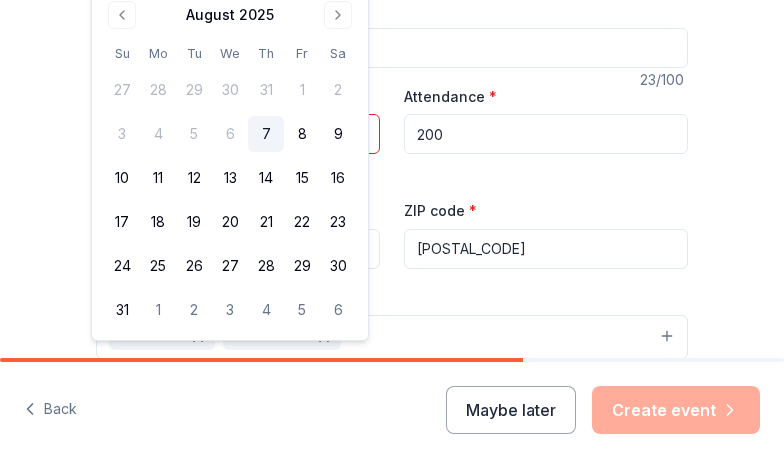 scroll, scrollTop: 0, scrollLeft: 0, axis: both 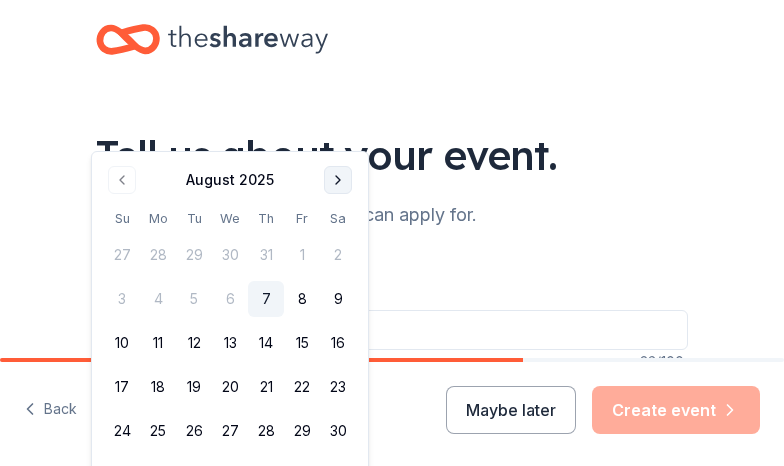 click at bounding box center [338, 180] 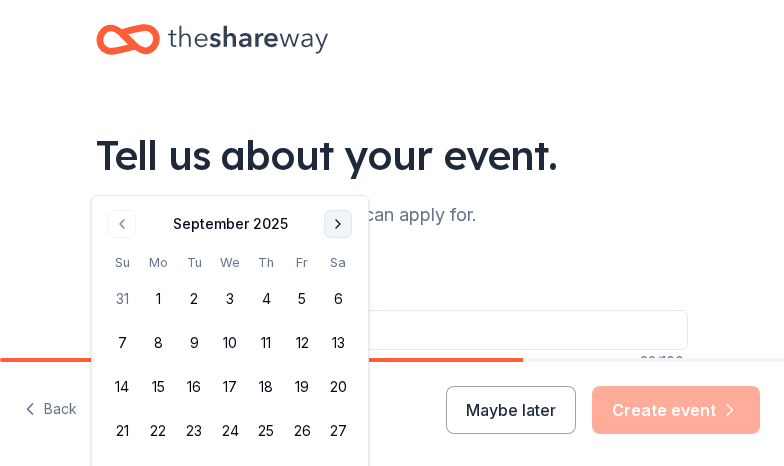 click at bounding box center [338, 224] 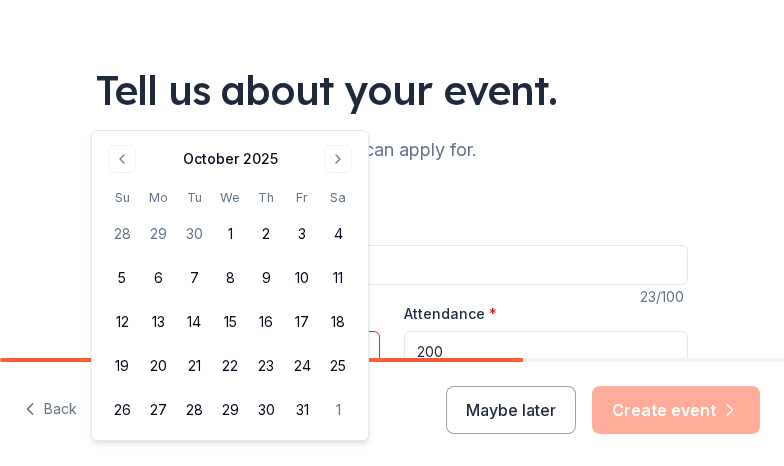 scroll, scrollTop: 181, scrollLeft: 0, axis: vertical 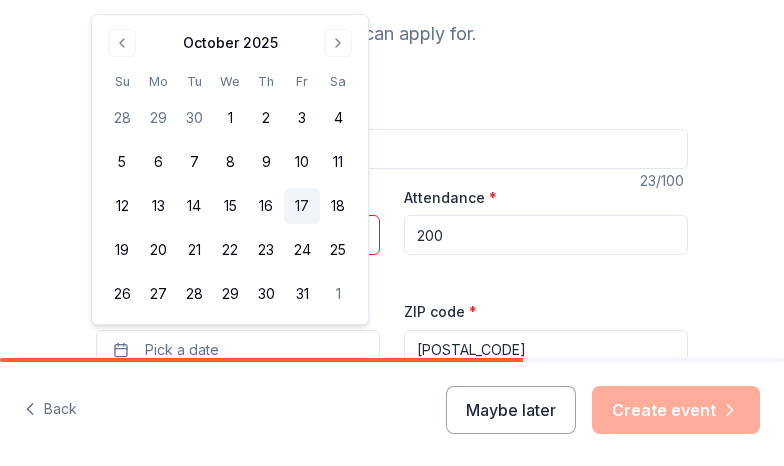 click on "17" at bounding box center [302, 206] 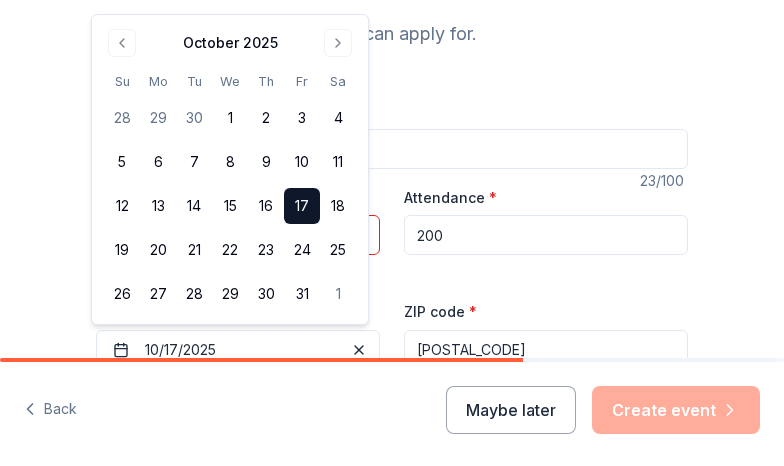 type 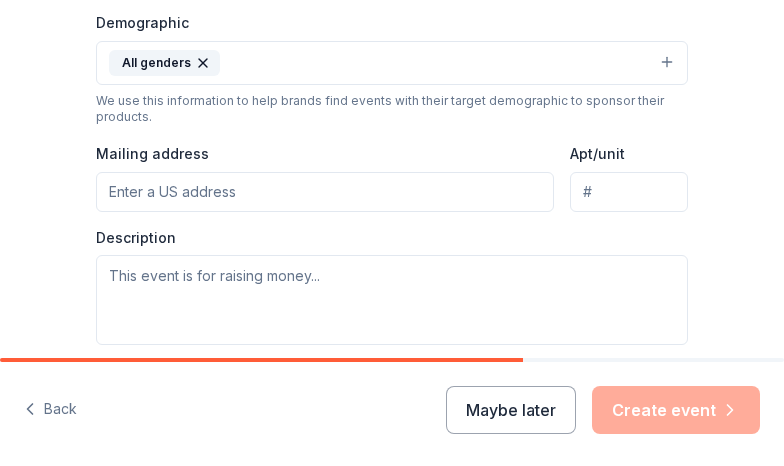 scroll, scrollTop: 678, scrollLeft: 0, axis: vertical 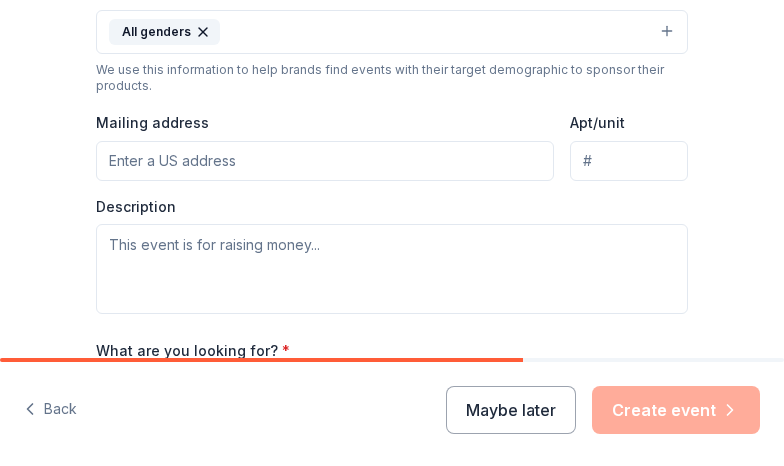 click on "Mailing address" at bounding box center (325, 161) 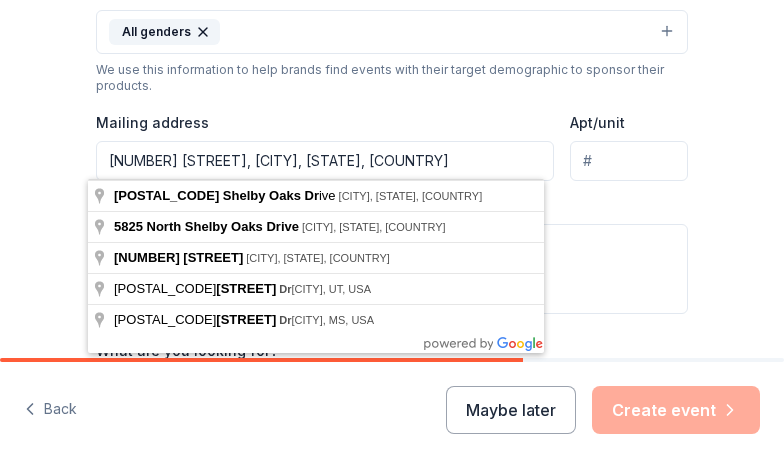 type on "5825 Shelby Oaks Drive, Memphis, TN, 38134" 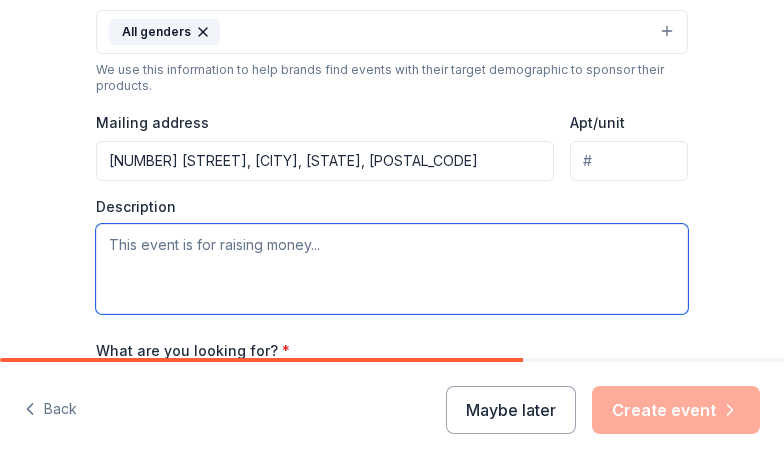 click at bounding box center (392, 269) 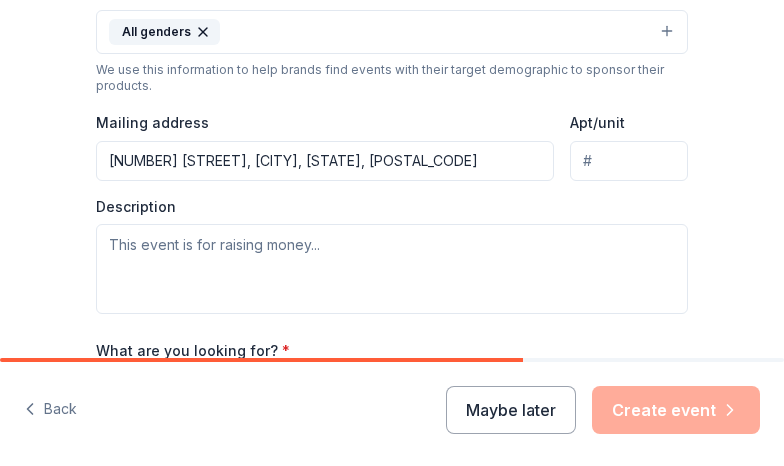 scroll, scrollTop: 884, scrollLeft: 0, axis: vertical 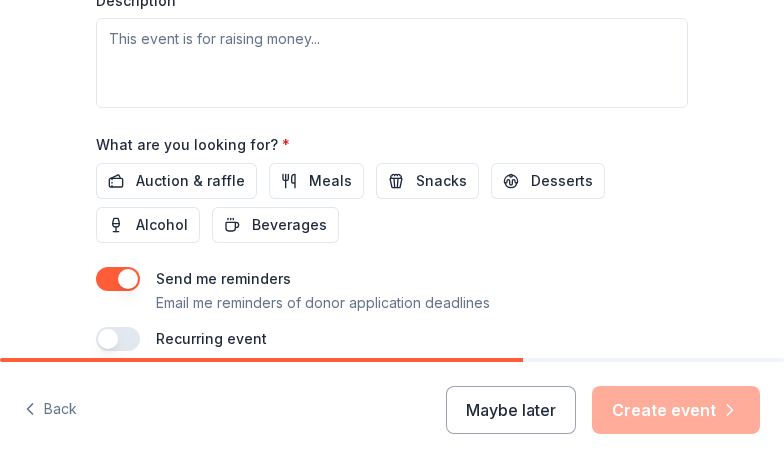 type 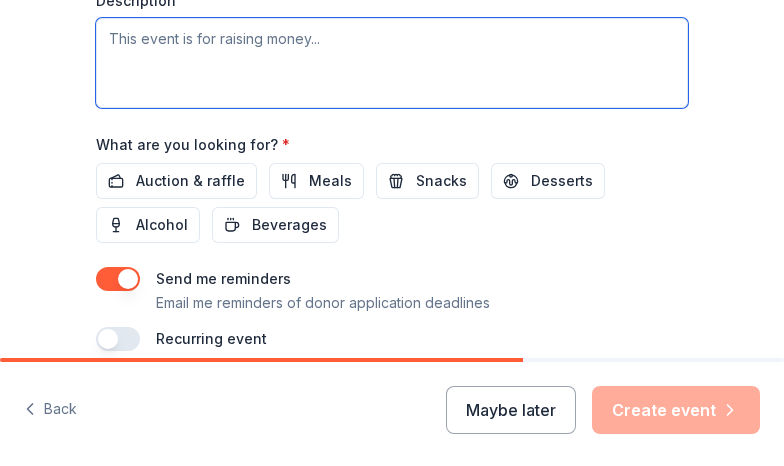 click at bounding box center (392, 63) 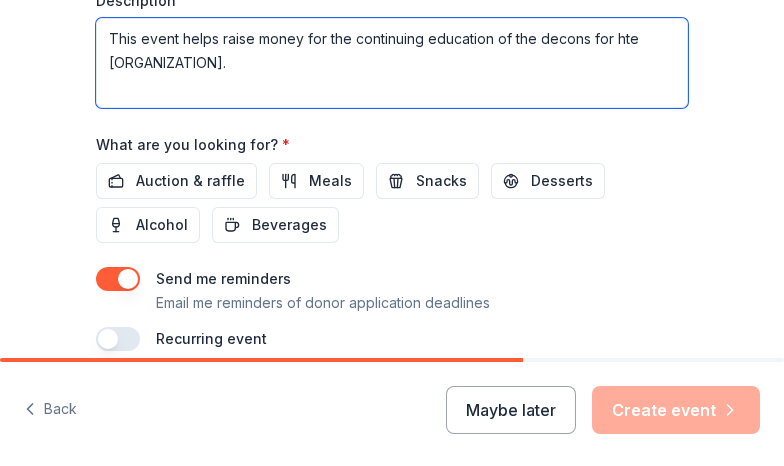 click on "This event helps raise money for the continuing education of the decons for hte Diocese of Memphis." at bounding box center [392, 63] 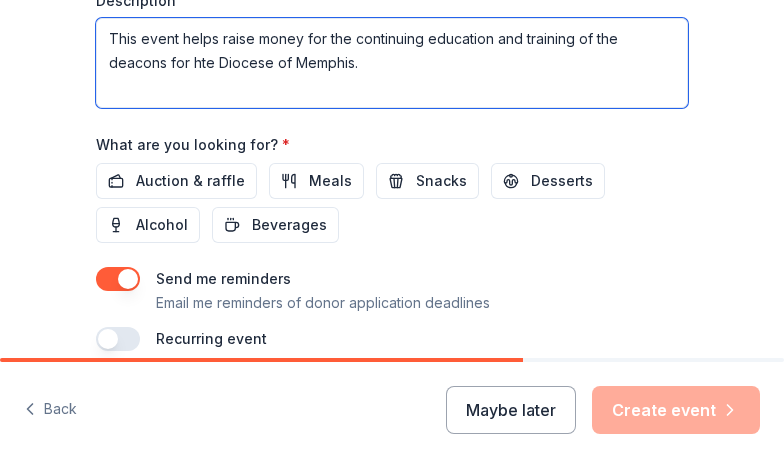 drag, startPoint x: 369, startPoint y: 69, endPoint x: 29, endPoint y: 21, distance: 343.37152 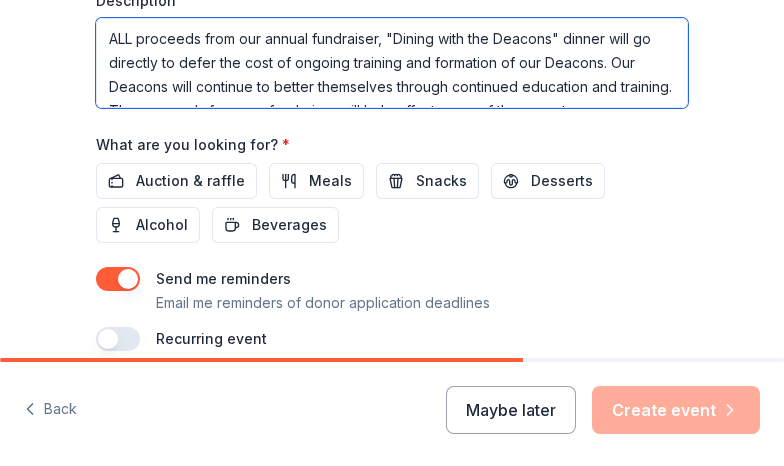 scroll, scrollTop: 13, scrollLeft: 0, axis: vertical 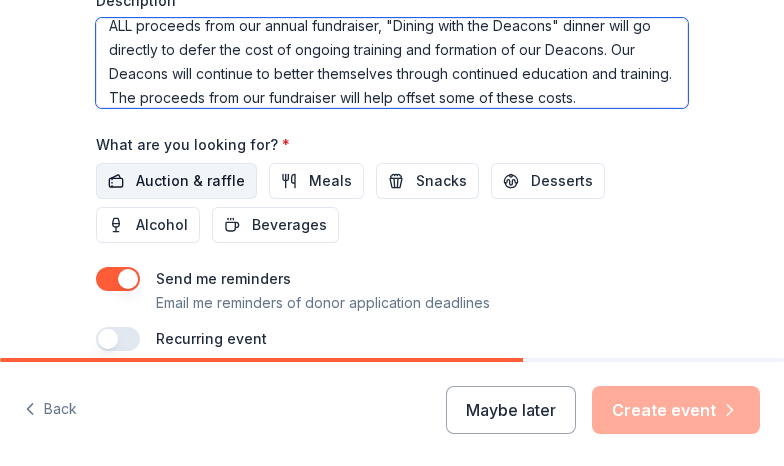 type on "ALL proceeds from our annual fundraiser, "Dining with the Deacons" dinner will go directly to defer the cost of ongoing training and formation of our Deacons. Our Deacons will continue to better themselves through continued education and training. The proceeds from our fundraiser will help offset some of these costs." 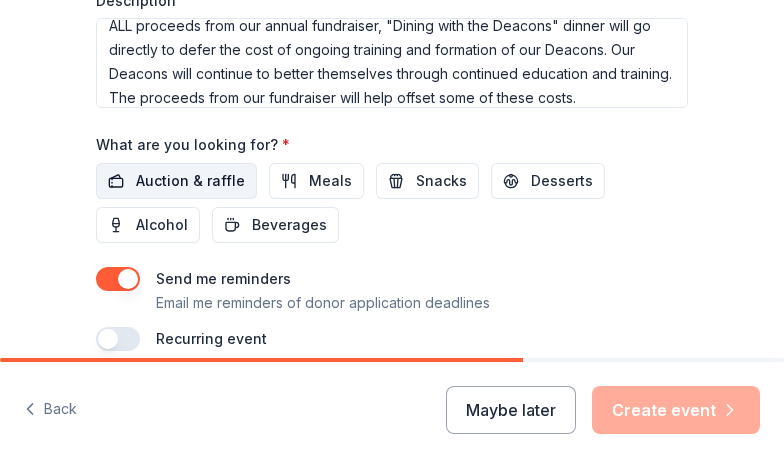 click on "Auction & raffle" at bounding box center [190, 181] 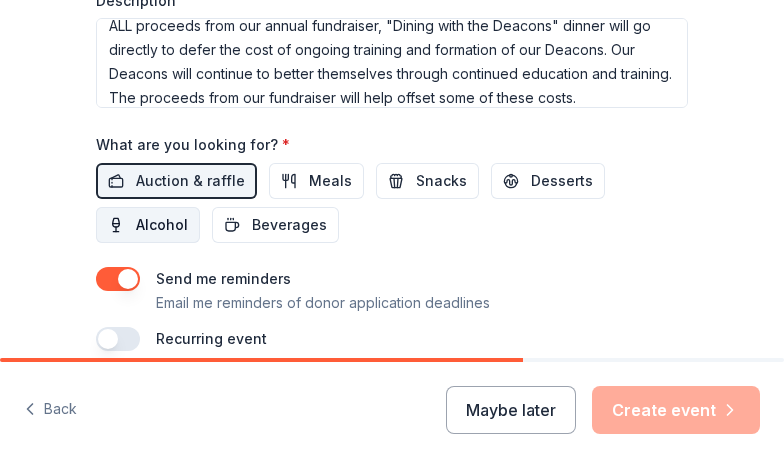 click on "Alcohol" at bounding box center (162, 225) 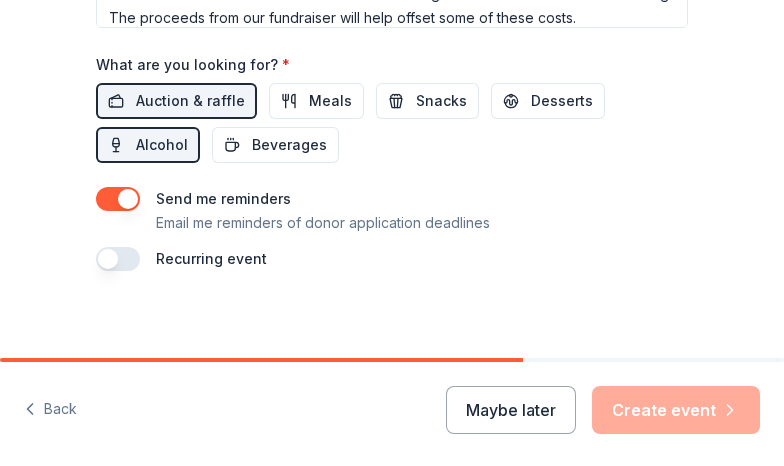 scroll, scrollTop: 971, scrollLeft: 0, axis: vertical 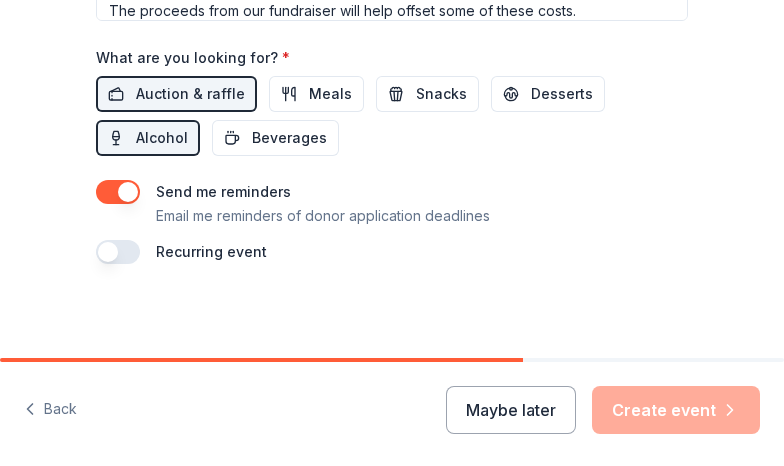 click at bounding box center (118, 252) 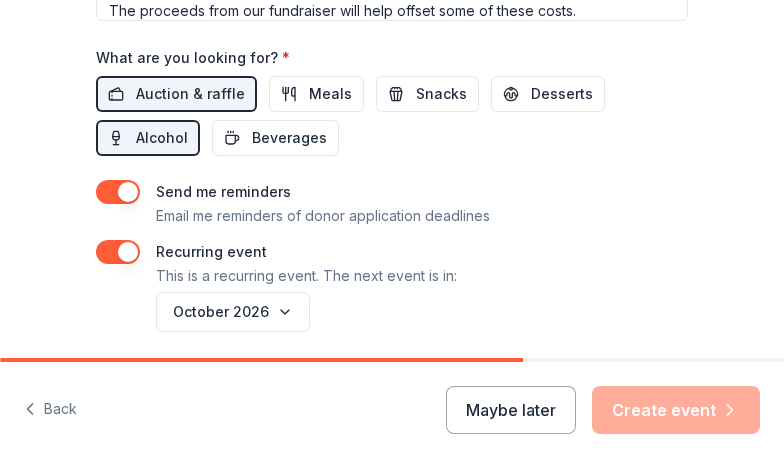 click at bounding box center (118, 252) 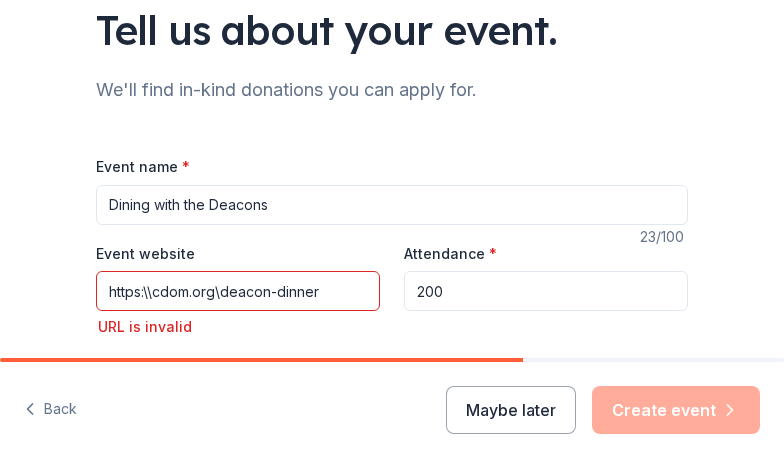 scroll, scrollTop: 155, scrollLeft: 0, axis: vertical 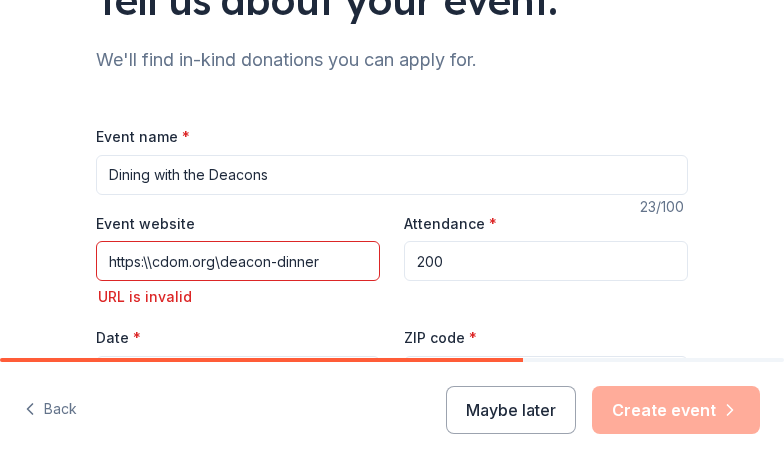 click on "https:\\cdom.org\deacon-dinner" at bounding box center (238, 261) 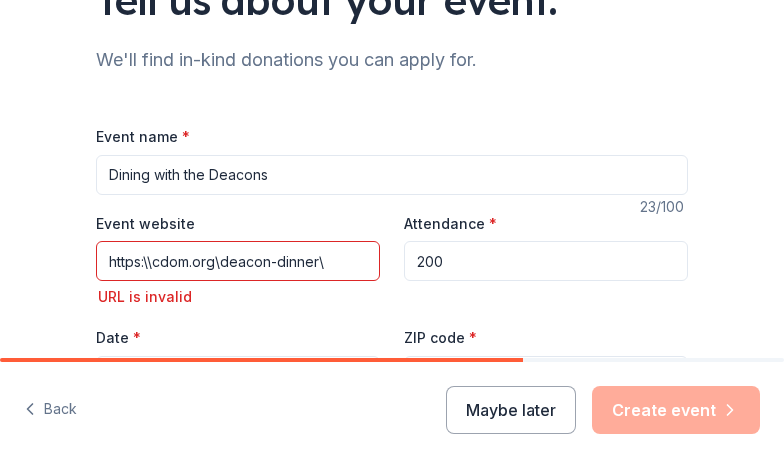 click on "https:\\cdom.org\deacon-dinner\" at bounding box center (238, 261) 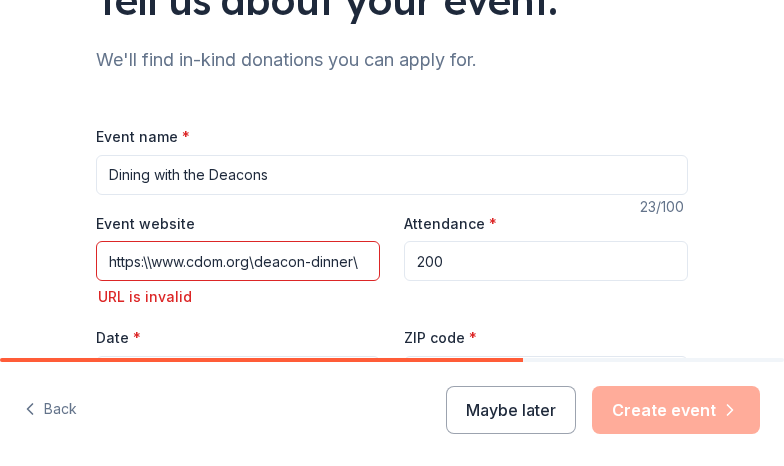 drag, startPoint x: 356, startPoint y: 260, endPoint x: -8, endPoint y: 220, distance: 366.1912 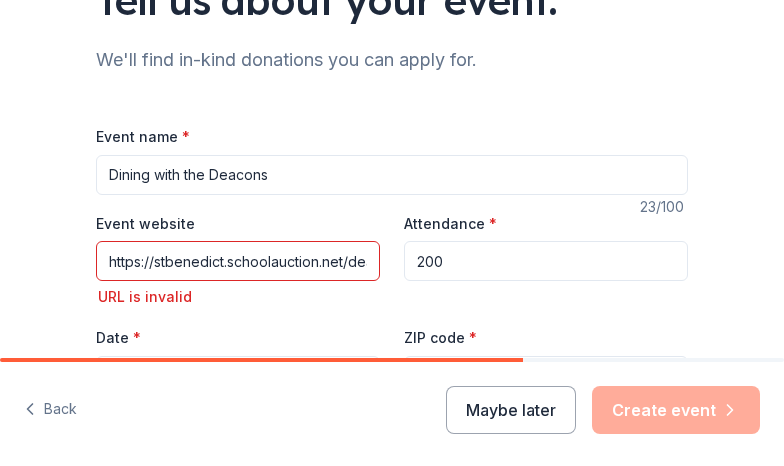 scroll, scrollTop: 0, scrollLeft: 116, axis: horizontal 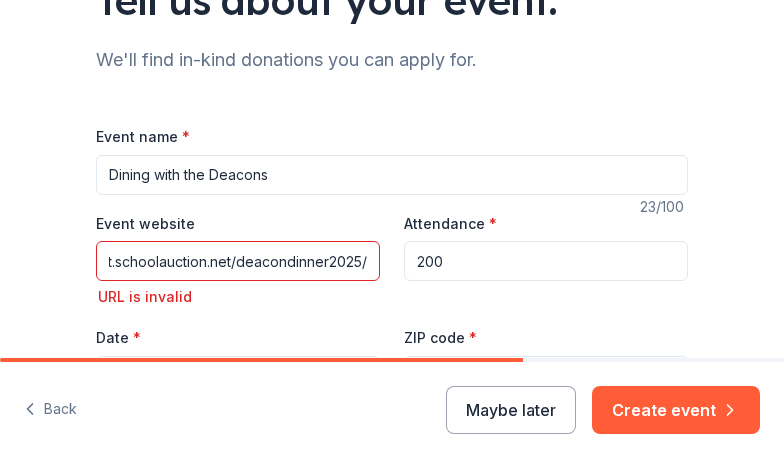 type on "https://stbenedict.schoolauction.net/deacondinner2025/" 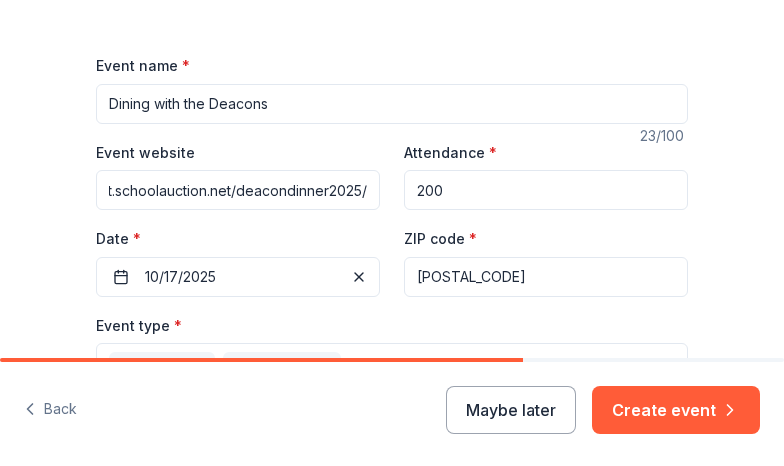 scroll, scrollTop: 275, scrollLeft: 0, axis: vertical 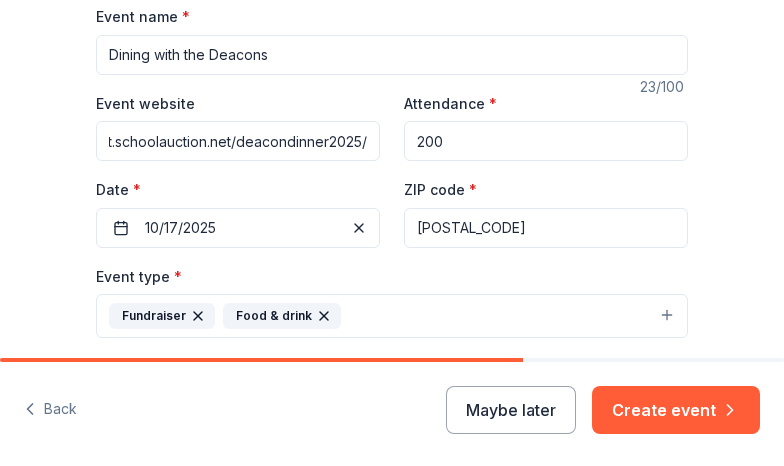 click on "38134" at bounding box center [546, 228] 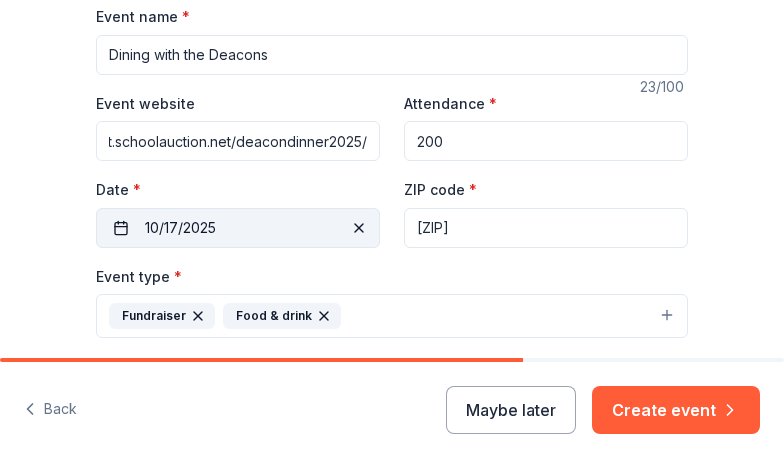 type on "38104" 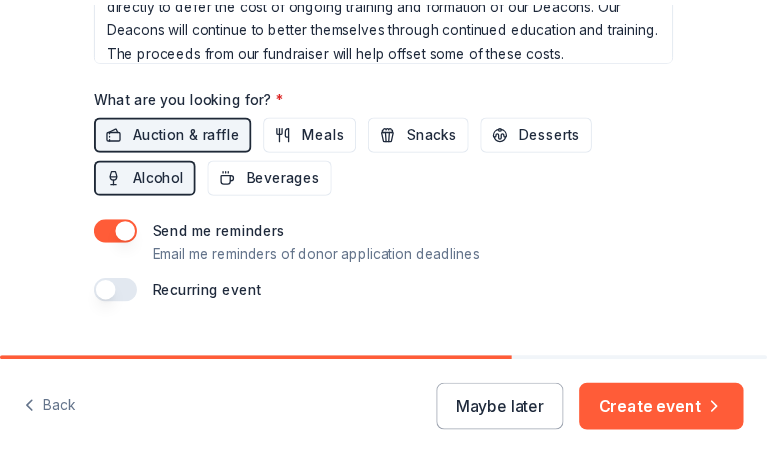 scroll, scrollTop: 910, scrollLeft: 0, axis: vertical 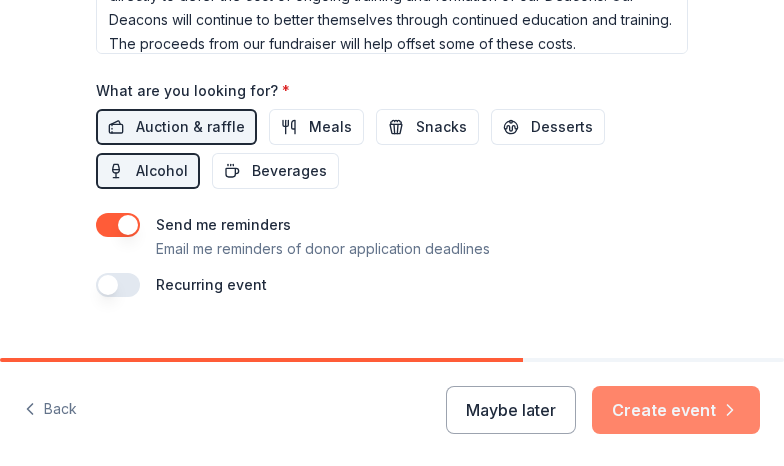 click on "Create event" at bounding box center [676, 410] 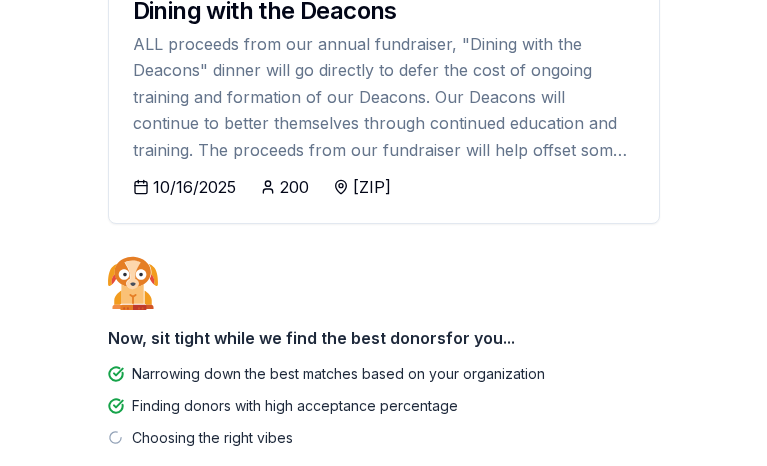 scroll, scrollTop: 405, scrollLeft: 0, axis: vertical 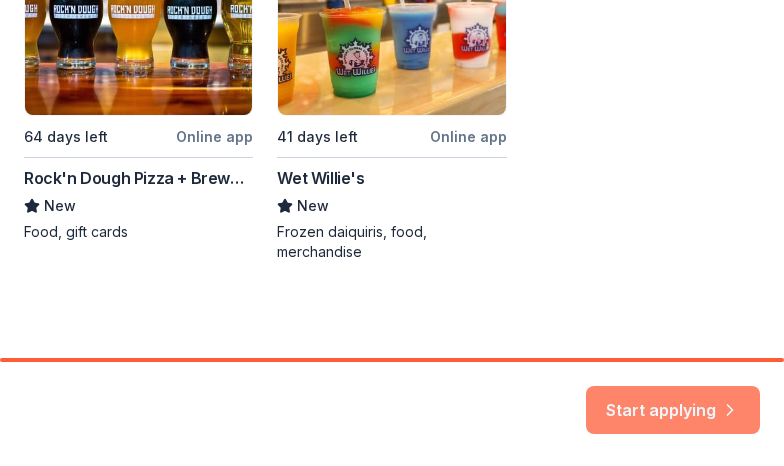 click on "Start applying" at bounding box center [673, 398] 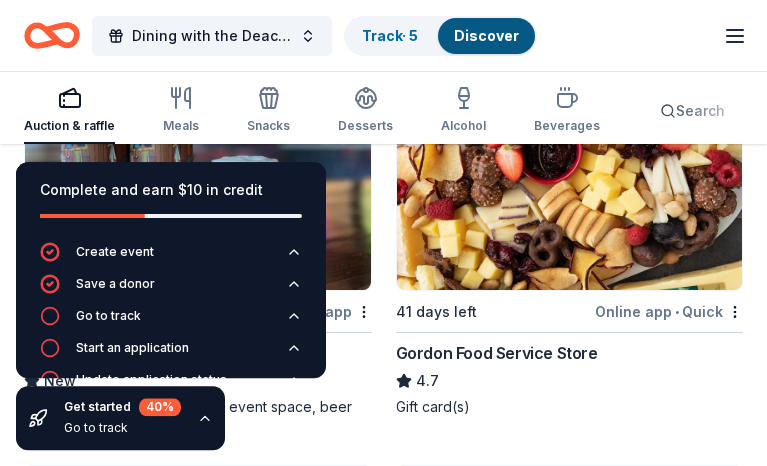 scroll, scrollTop: 283, scrollLeft: 0, axis: vertical 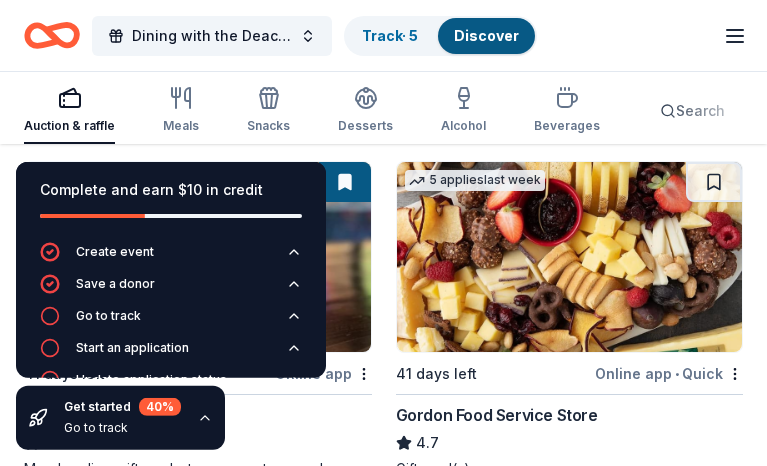 click on "Complete and earn $10 in credit Create event Save a donor Go to track Start an application Update application status" at bounding box center (171, 270) 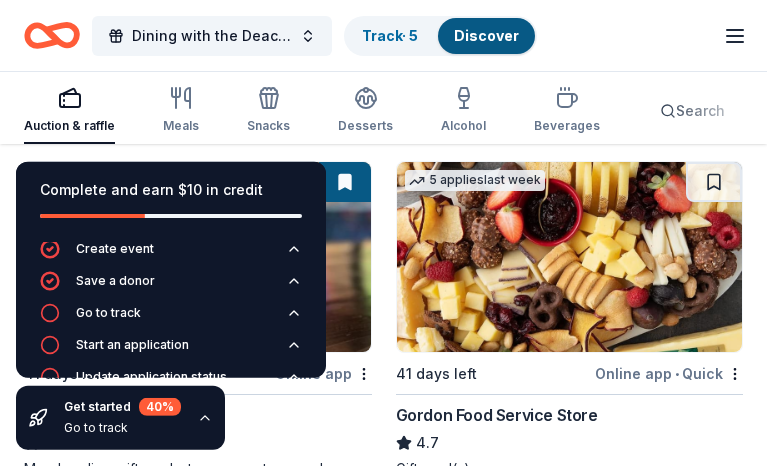 scroll, scrollTop: 40, scrollLeft: 0, axis: vertical 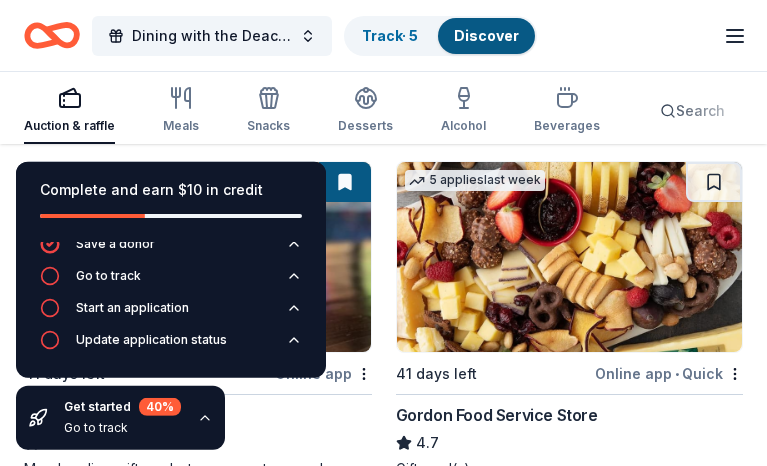 drag, startPoint x: 156, startPoint y: 178, endPoint x: 457, endPoint y: 264, distance: 313.04474 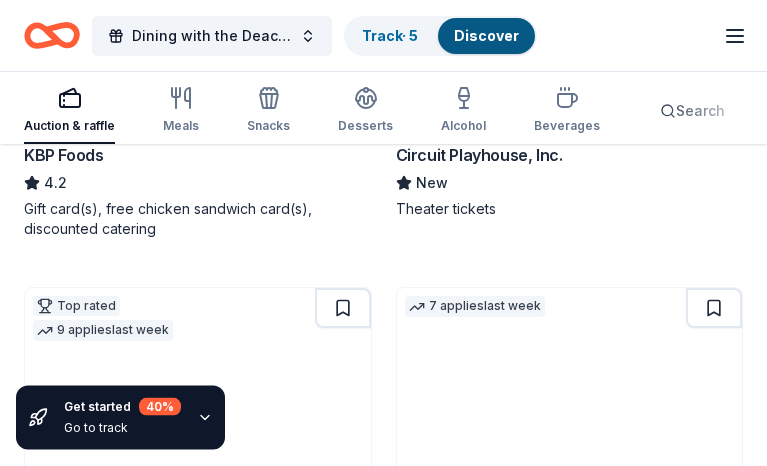 scroll, scrollTop: 3184, scrollLeft: 0, axis: vertical 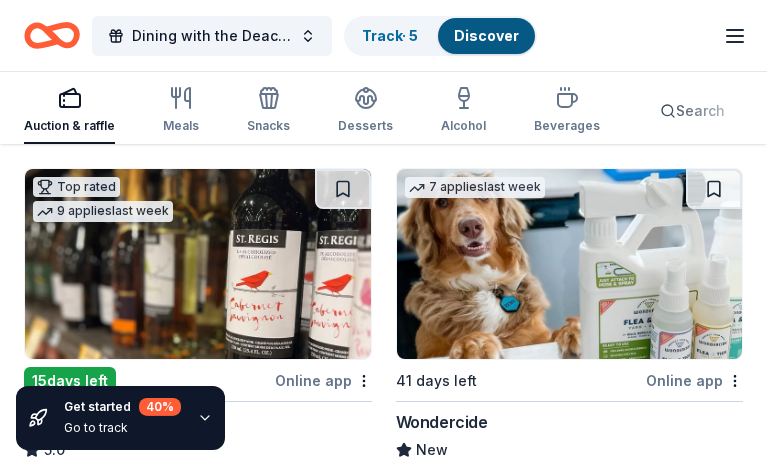 click on "Start free  trial" at bounding box center (384, 1424) 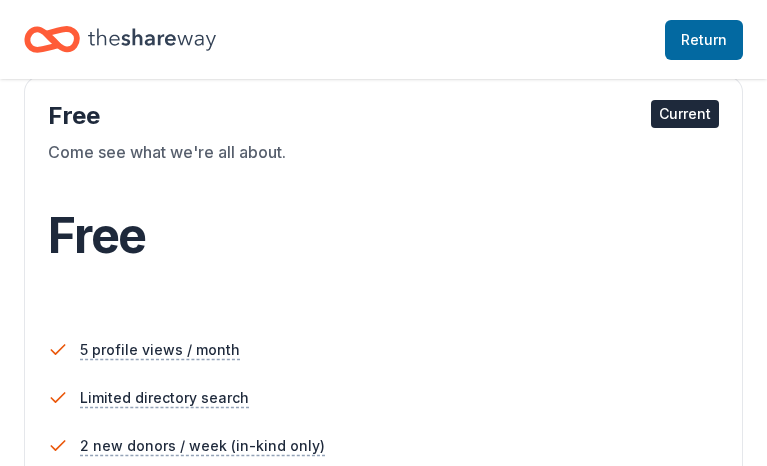 scroll, scrollTop: 0, scrollLeft: 0, axis: both 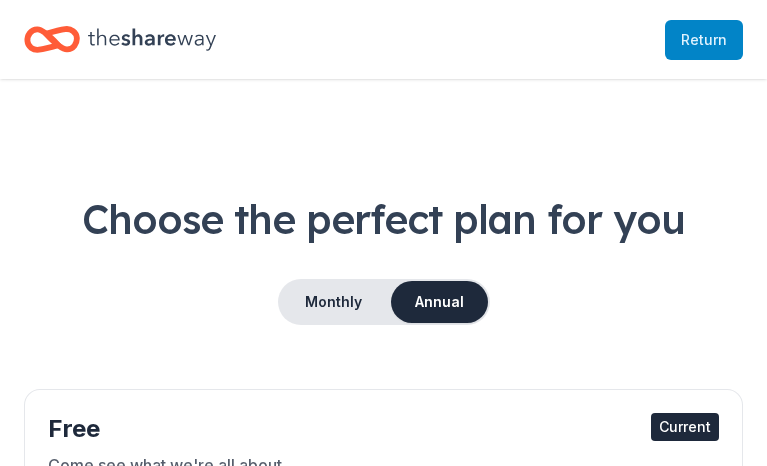 click on "Return to TheShareWay" at bounding box center [704, 40] 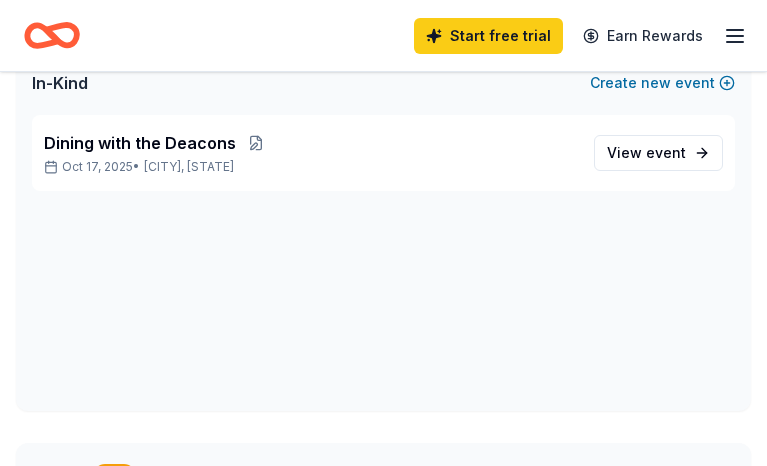 scroll, scrollTop: 0, scrollLeft: 0, axis: both 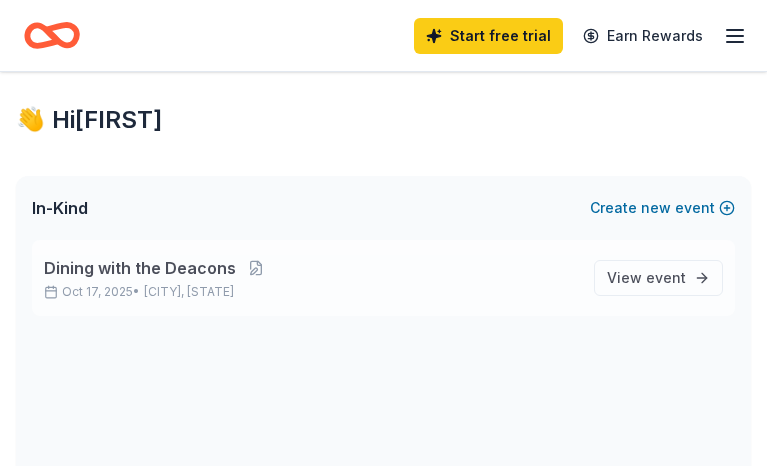 click on "Oct 17, 2025  •  Memphis, TN" at bounding box center [311, 292] 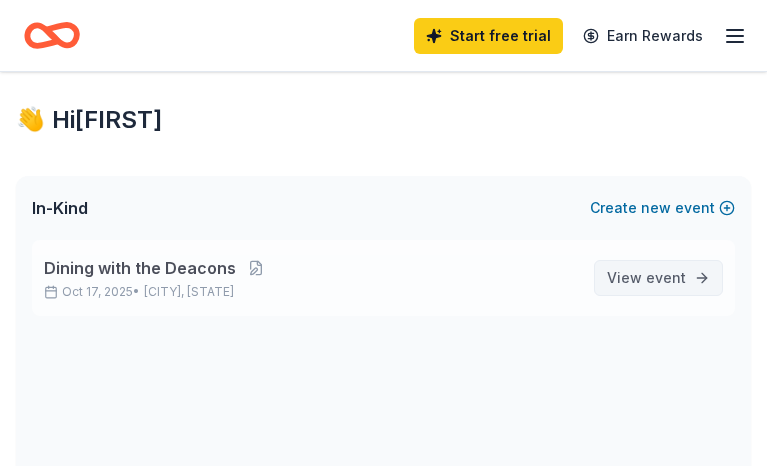 click on "event" at bounding box center (666, 277) 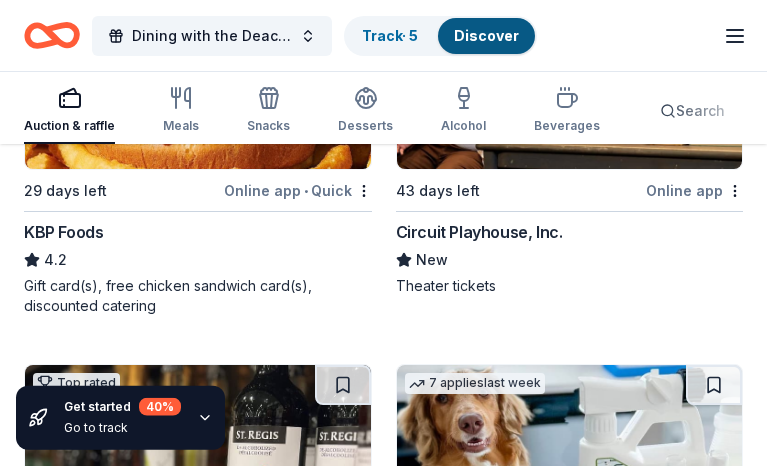 scroll, scrollTop: 3065, scrollLeft: 0, axis: vertical 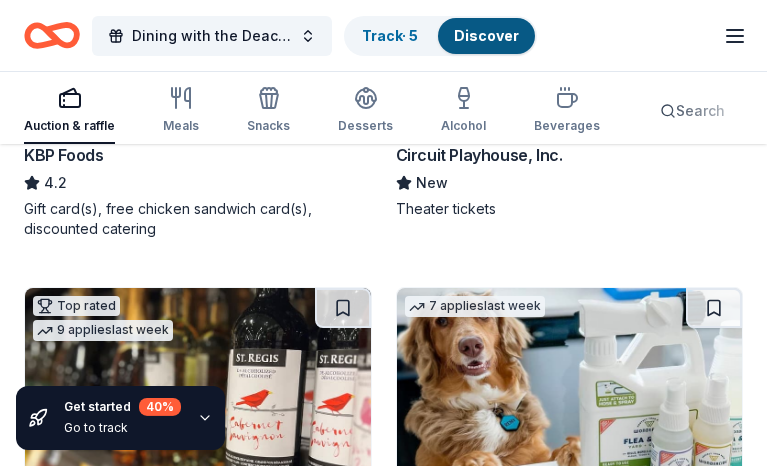 click at bounding box center (383, 1199) 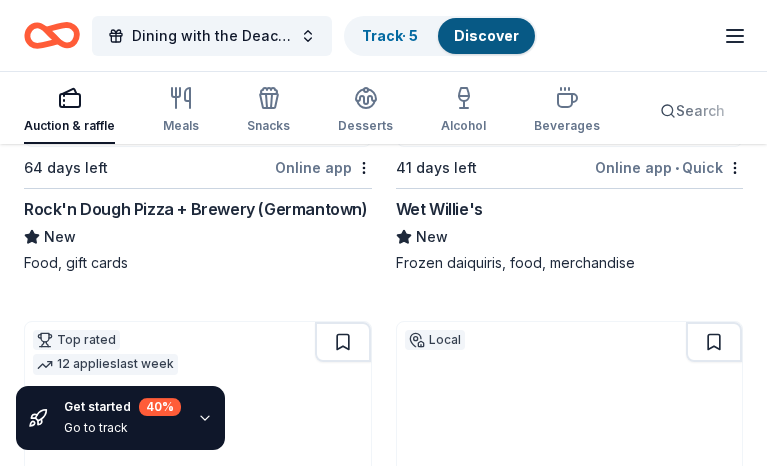 scroll, scrollTop: 1546, scrollLeft: 0, axis: vertical 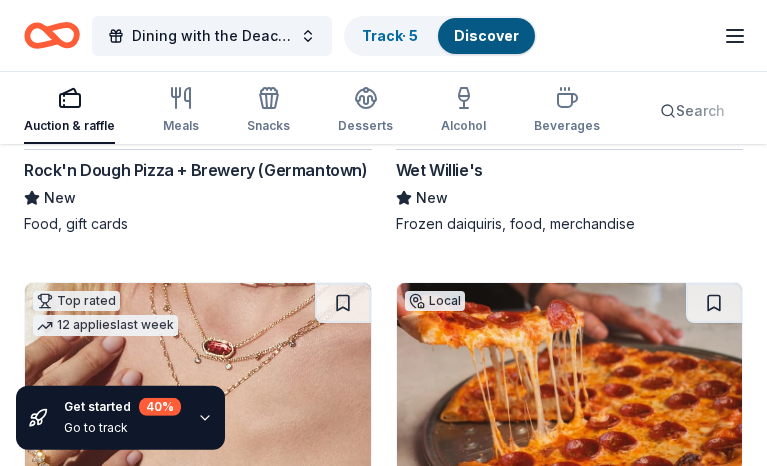 click on "Online app" at bounding box center (694, 880) 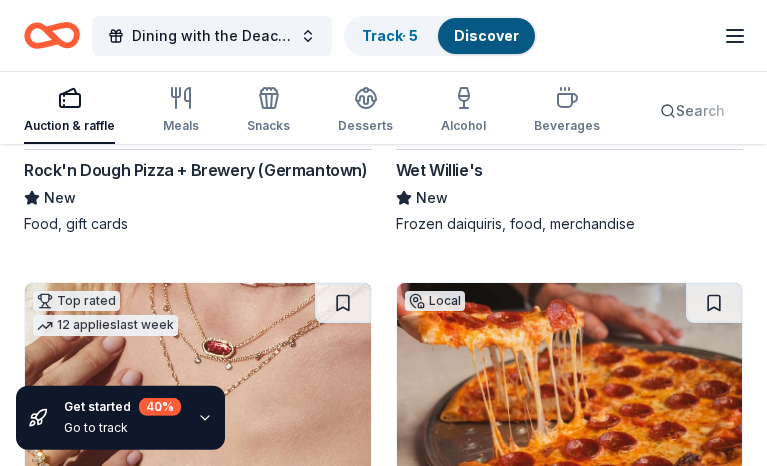 scroll, scrollTop: 1068, scrollLeft: 0, axis: vertical 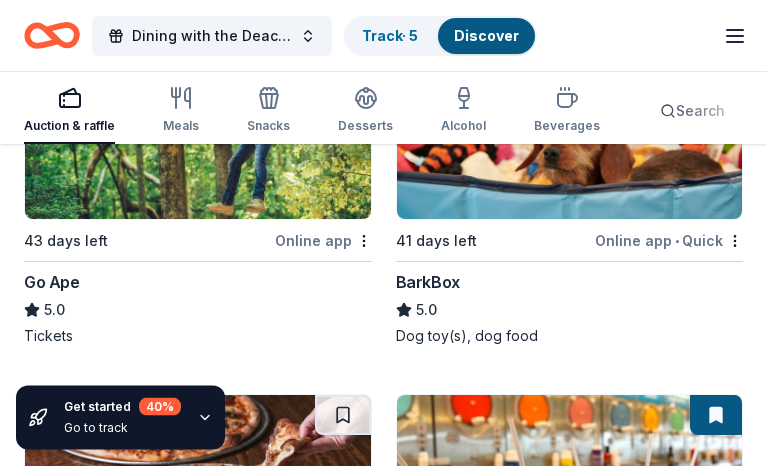 click 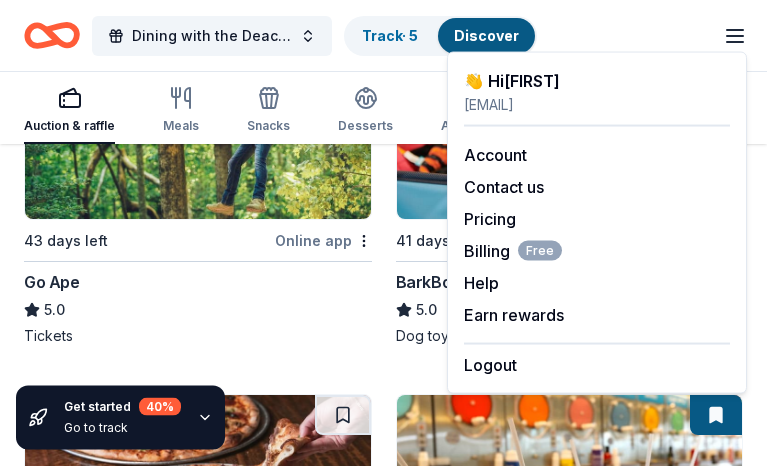 click on "Logout" at bounding box center [490, 365] 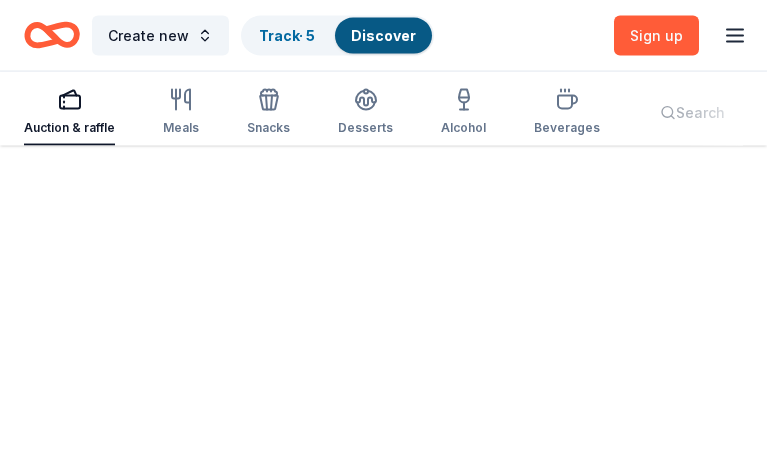 scroll, scrollTop: 0, scrollLeft: 0, axis: both 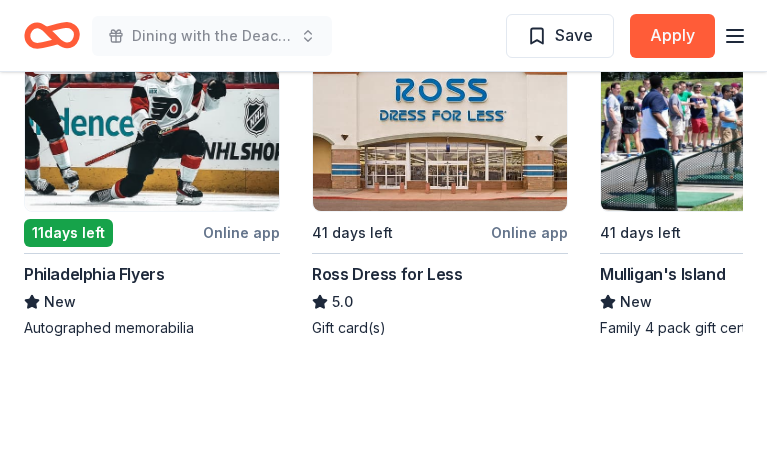click on "Mulligan's Island" at bounding box center (662, 274) 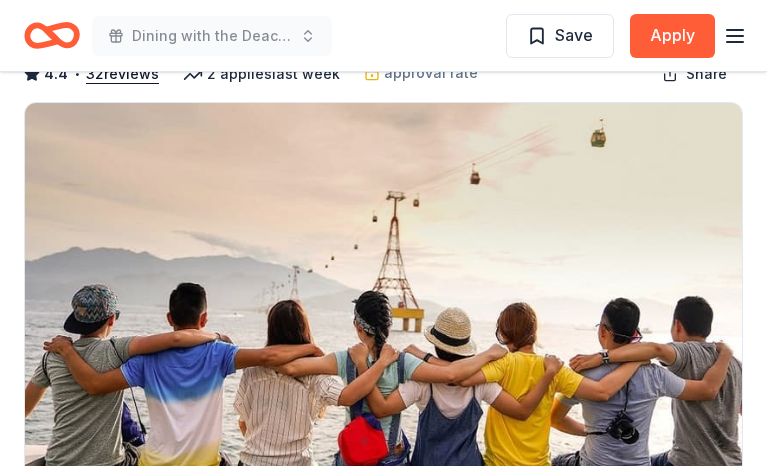 scroll, scrollTop: 0, scrollLeft: 0, axis: both 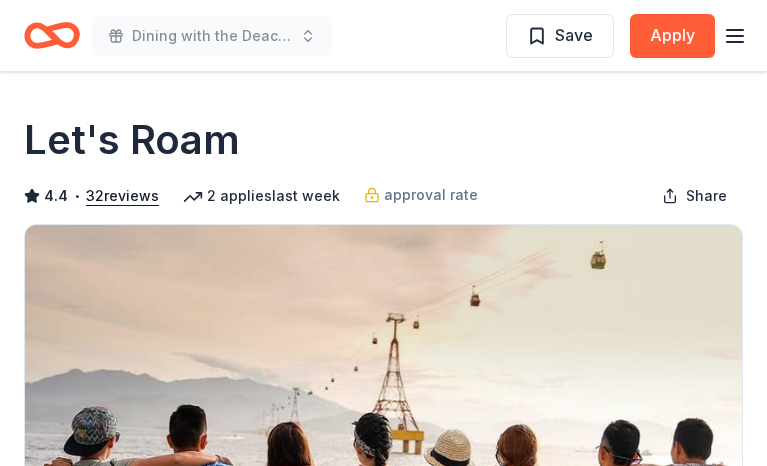 click 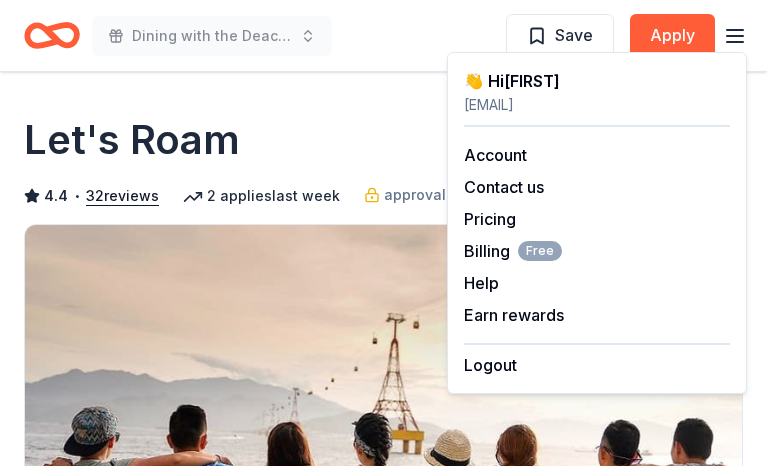 drag, startPoint x: 371, startPoint y: 164, endPoint x: 381, endPoint y: 157, distance: 12.206555 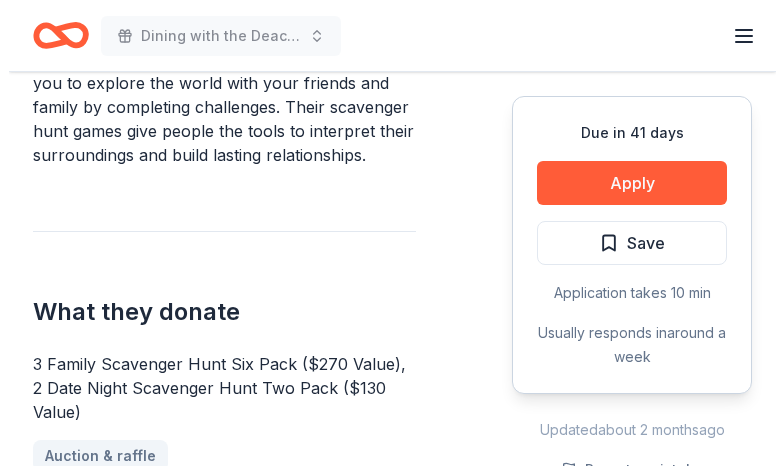 scroll, scrollTop: 567, scrollLeft: 0, axis: vertical 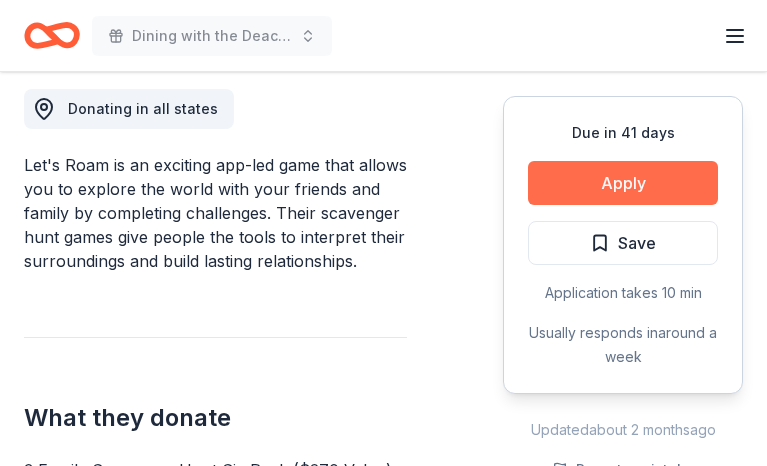 click on "Apply" at bounding box center [623, 183] 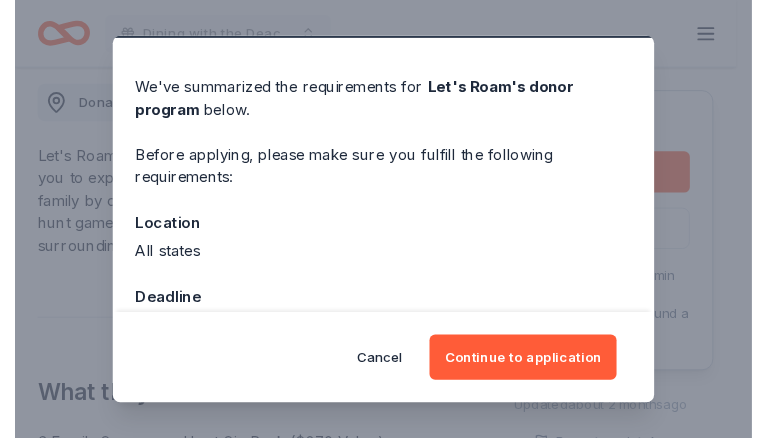 scroll, scrollTop: 107, scrollLeft: 0, axis: vertical 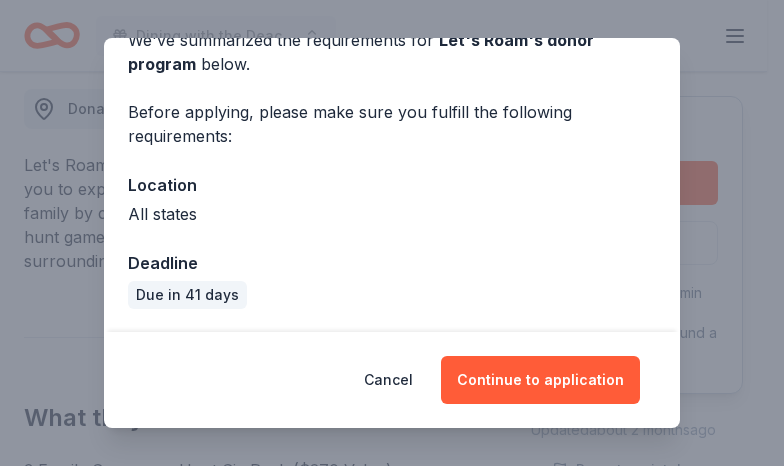 click on "Due in 41 days" at bounding box center [187, 295] 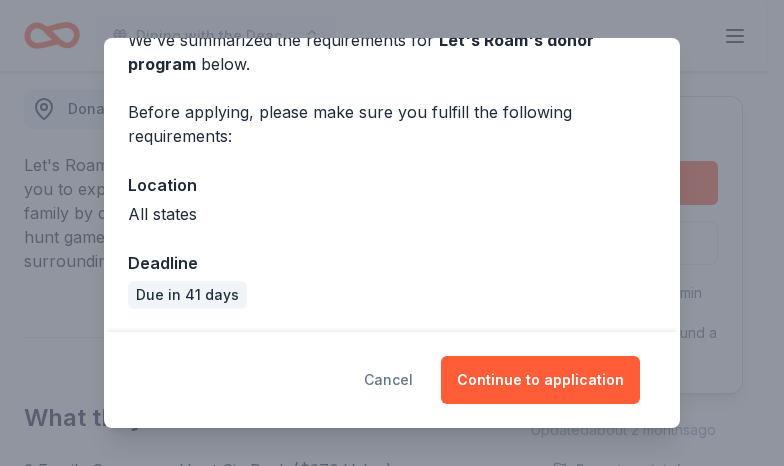 click on "Cancel" at bounding box center (388, 380) 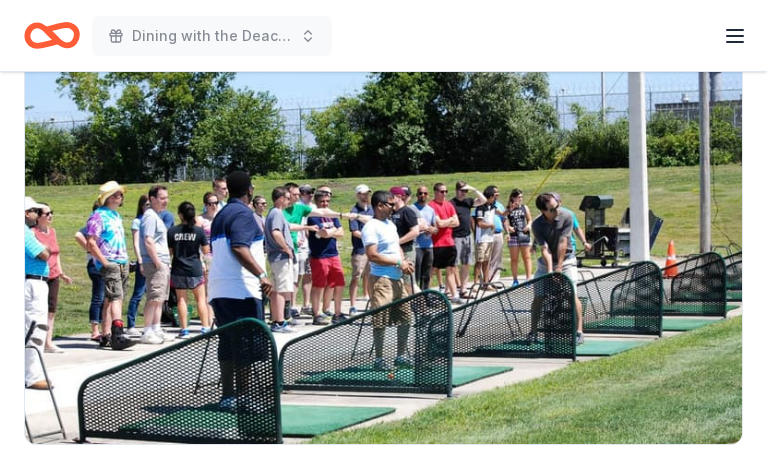 scroll, scrollTop: 124, scrollLeft: 0, axis: vertical 